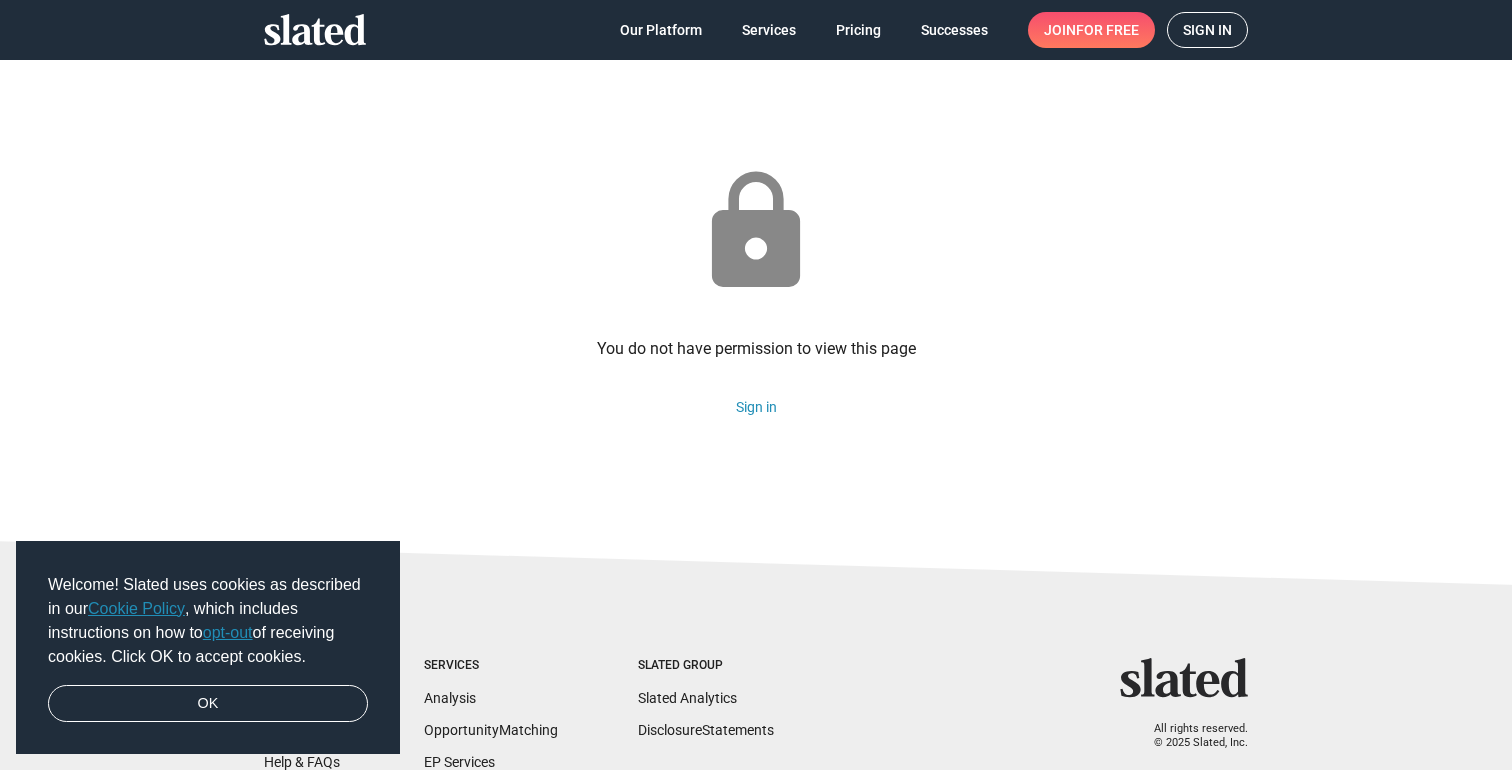 scroll, scrollTop: 0, scrollLeft: 0, axis: both 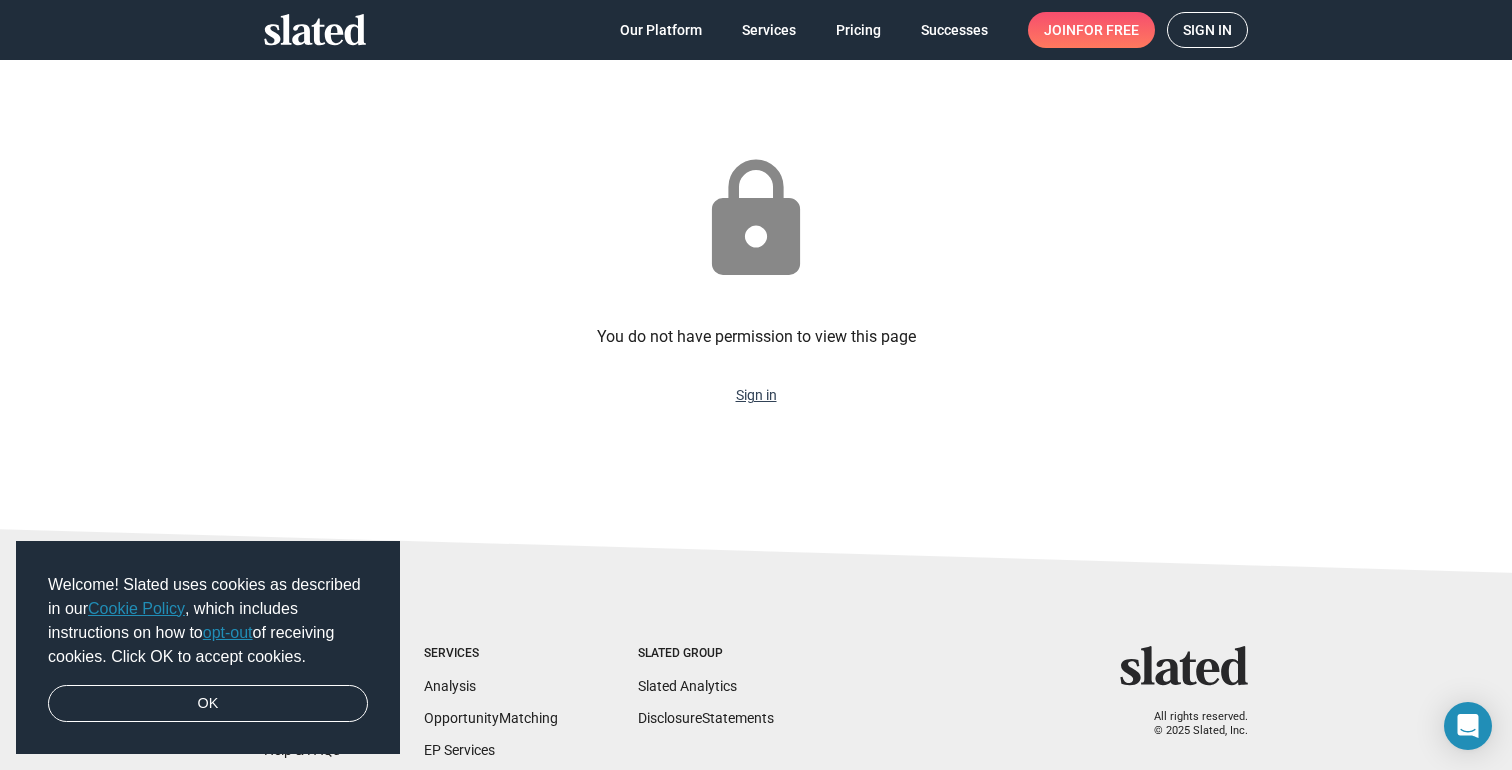 click on "Sign in" 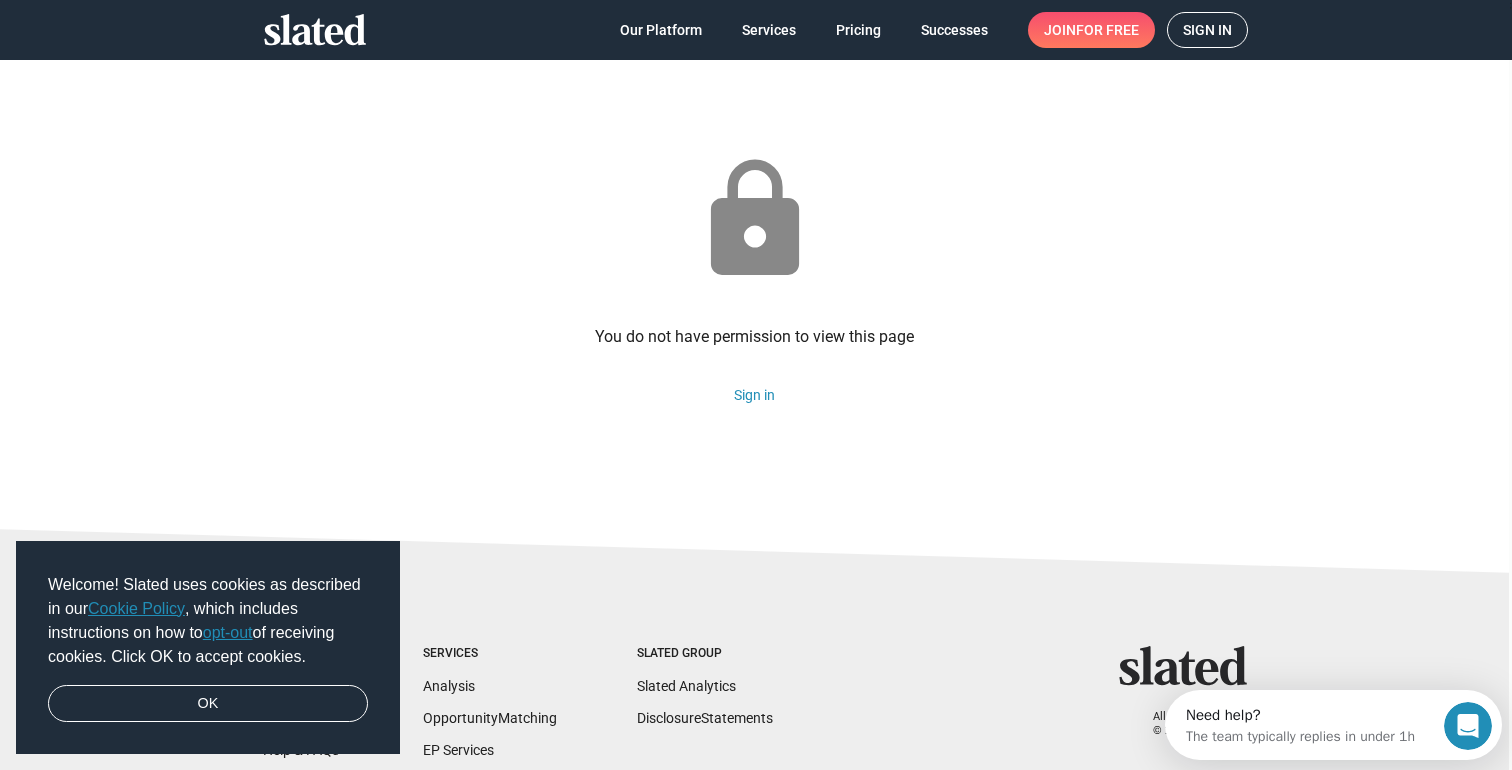 scroll, scrollTop: 0, scrollLeft: 0, axis: both 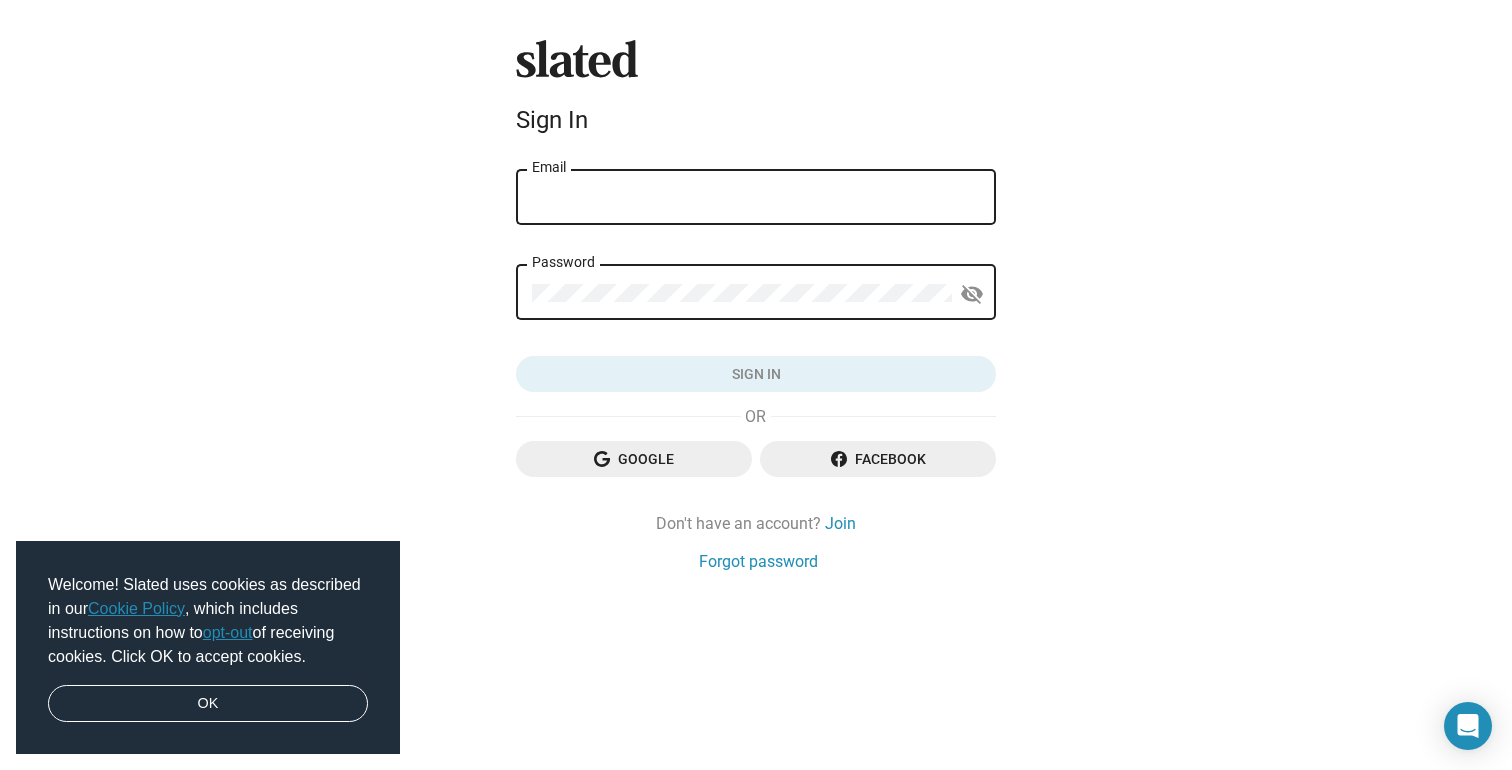 click on "Email" at bounding box center (756, 198) 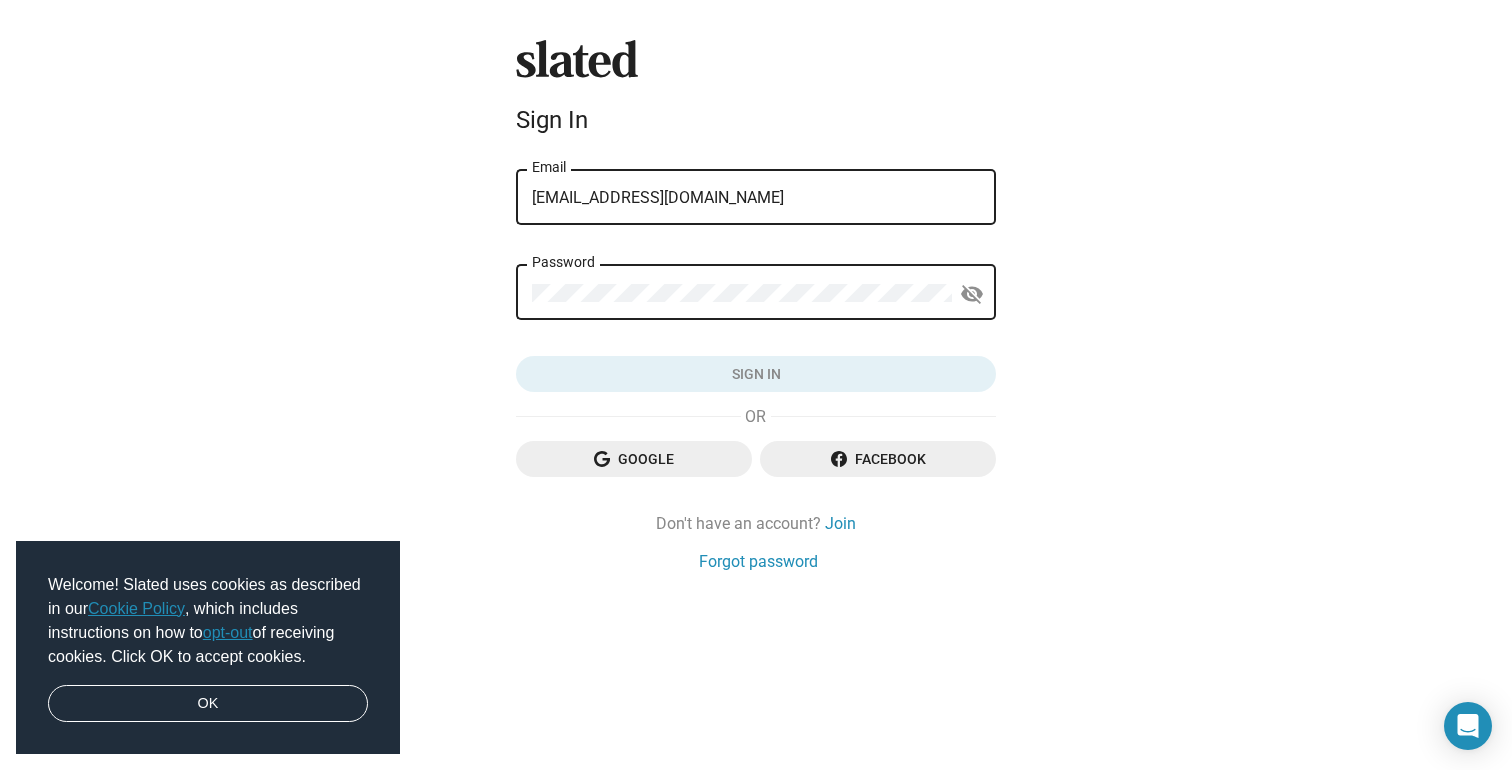 type on "nicolejordanwebber@gmail.com" 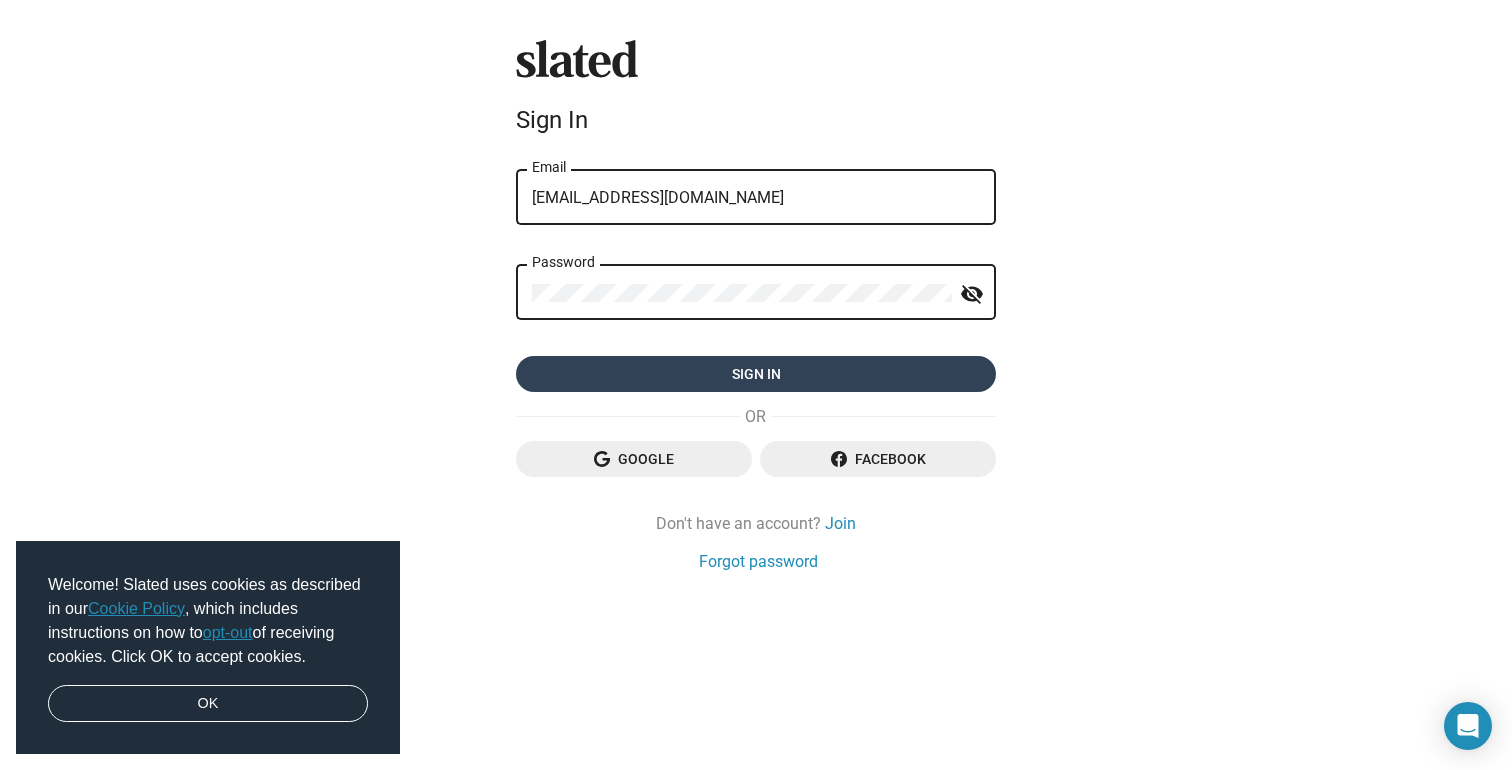 click on "Sign in" 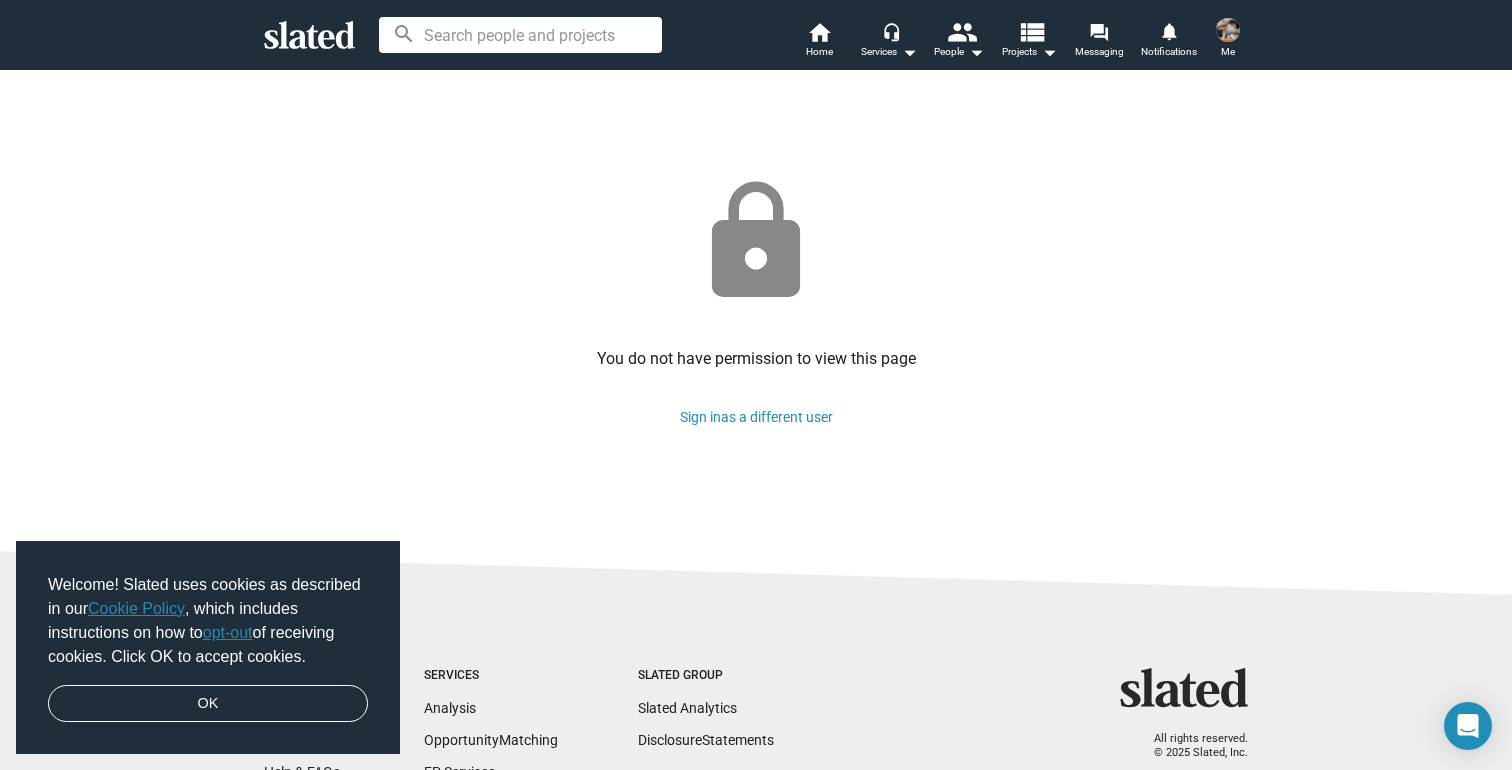scroll, scrollTop: 0, scrollLeft: 0, axis: both 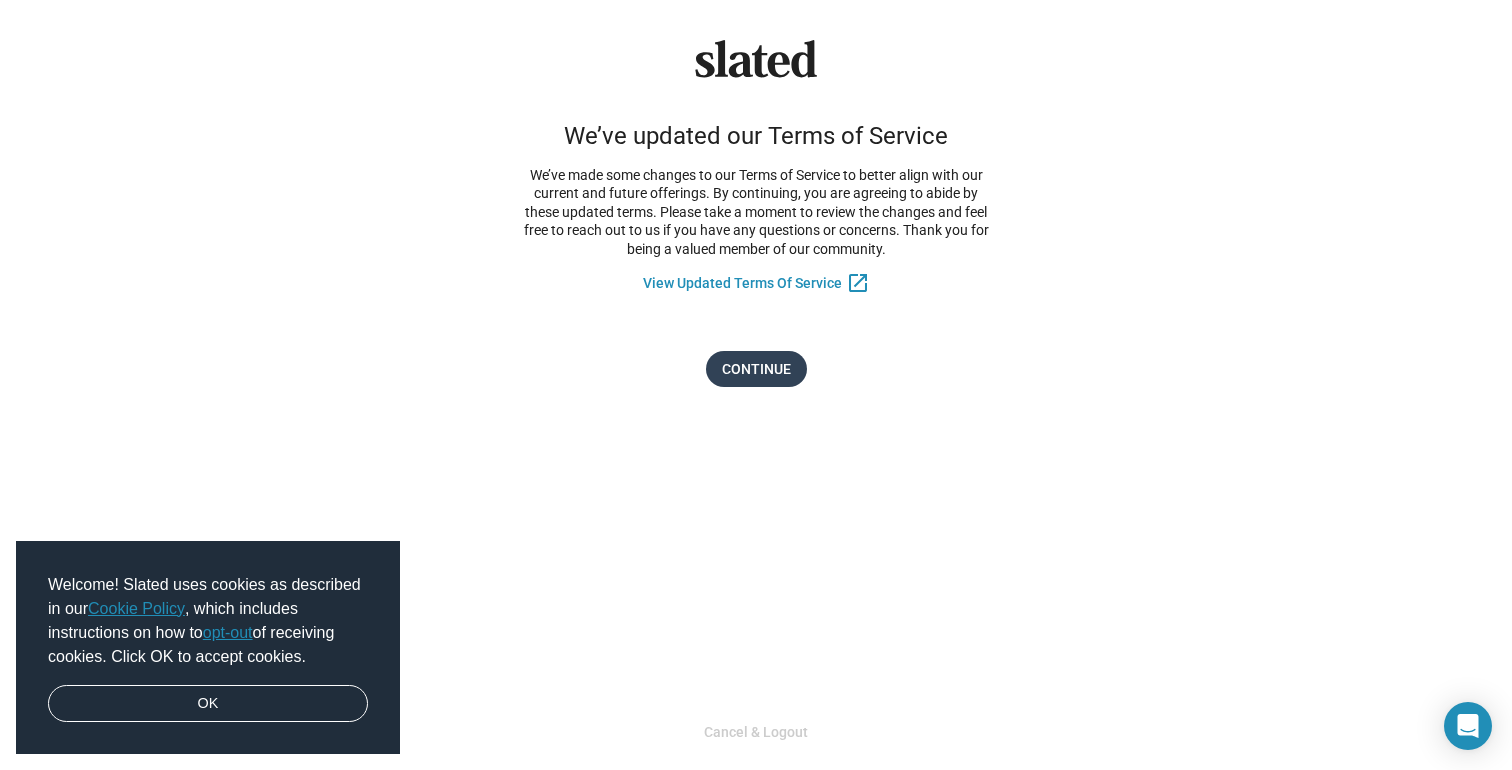 click on "Continue" 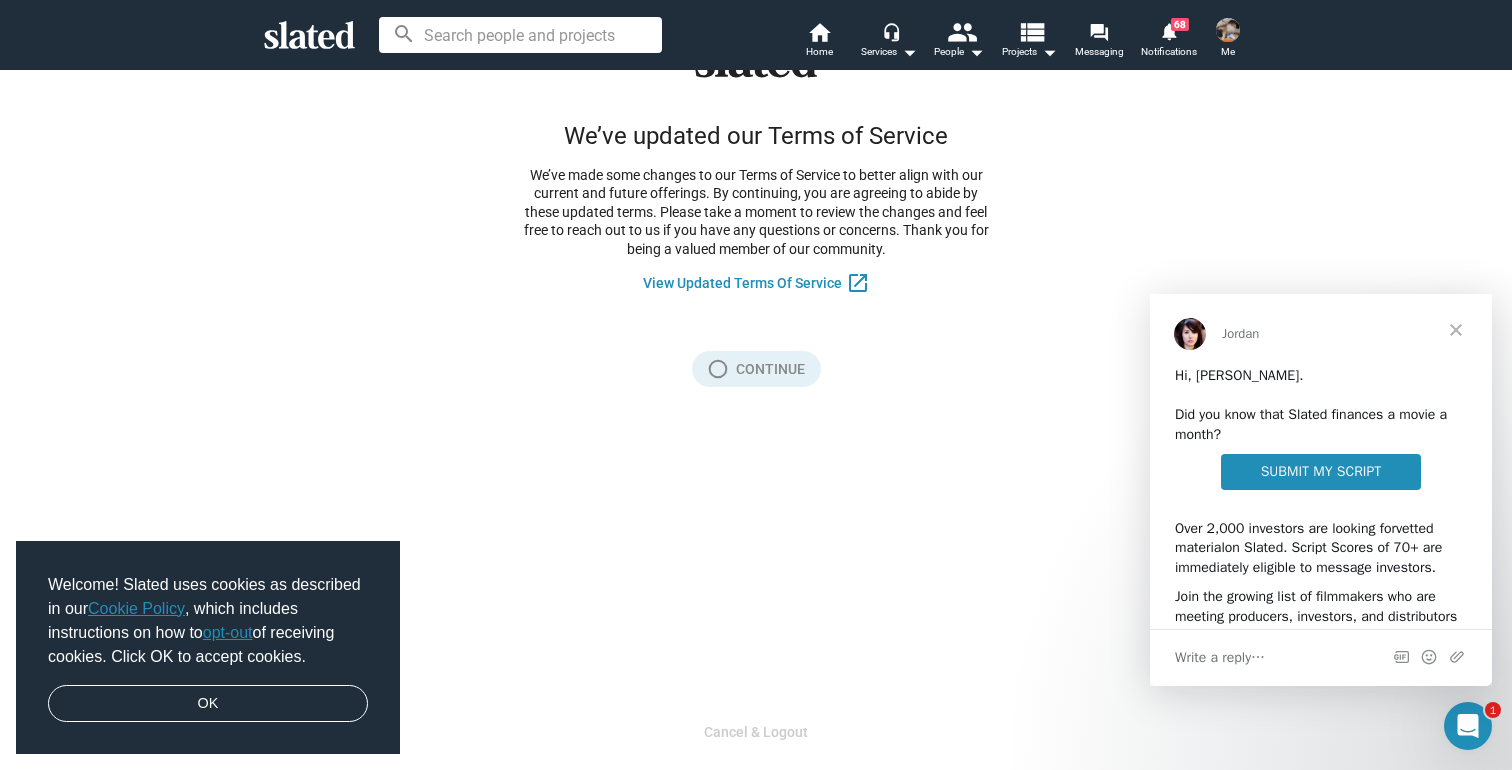 scroll, scrollTop: 0, scrollLeft: 0, axis: both 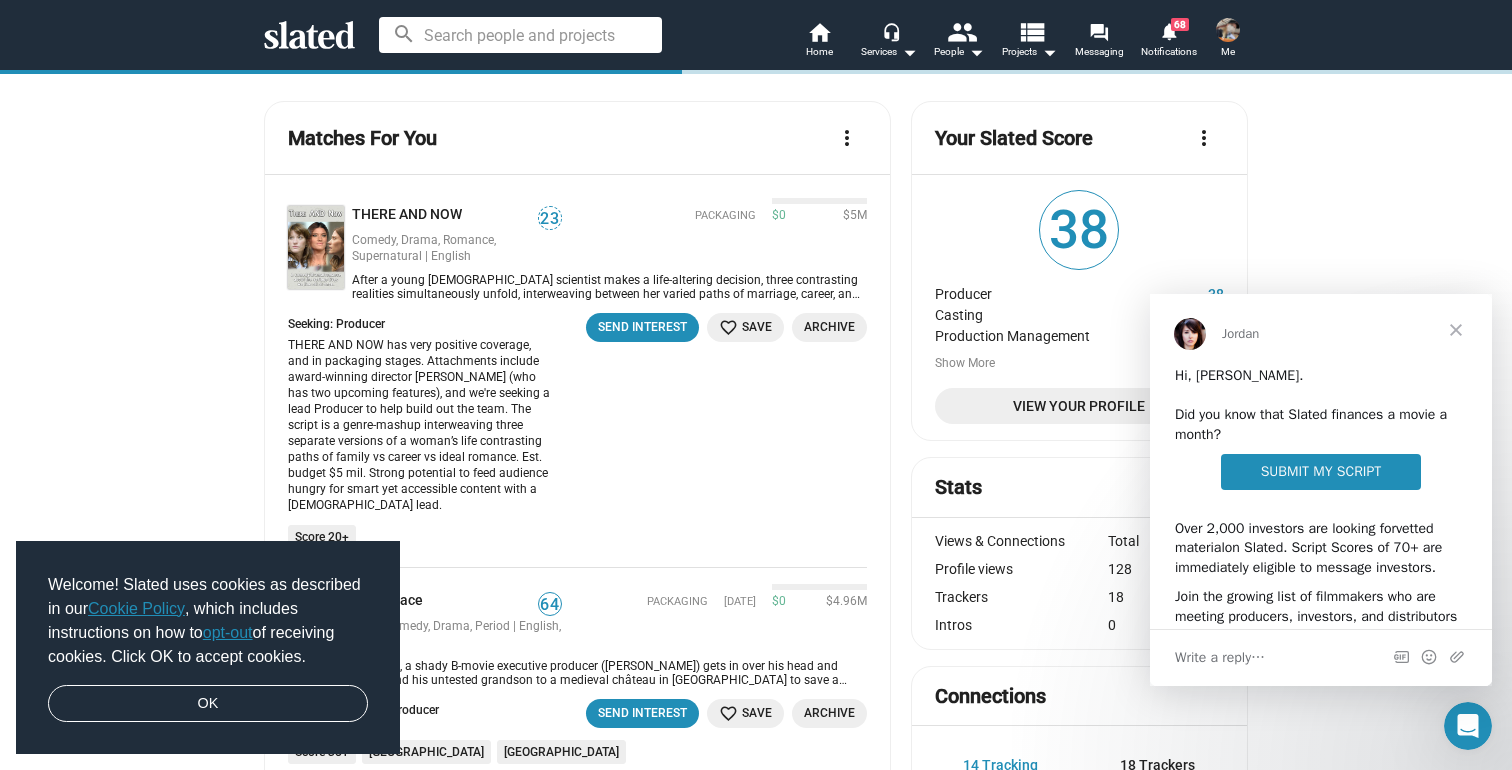 click at bounding box center (1456, 330) 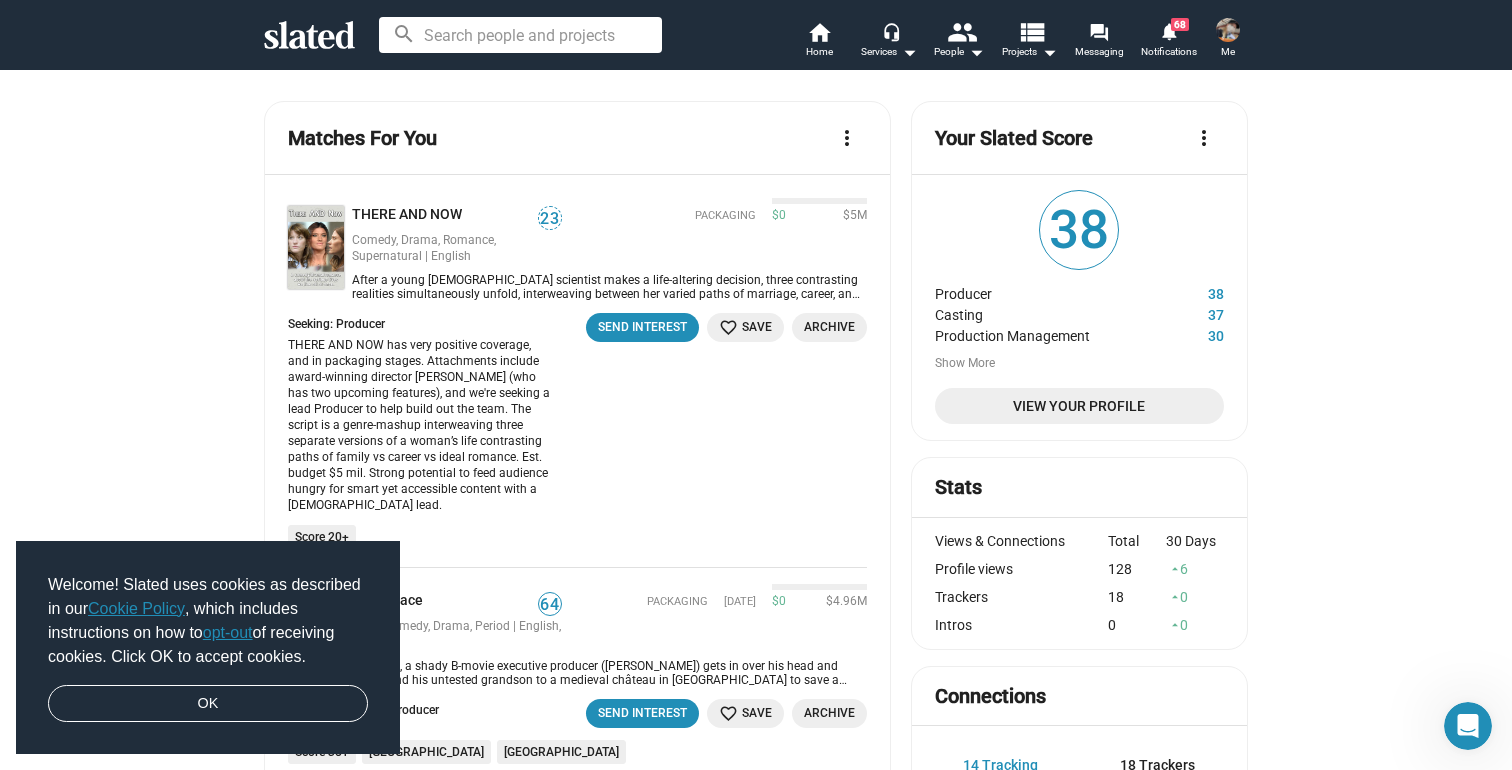 click on "Welcome! Slated uses cookies as described in our  Cookie Policy , which includes instructions on how to  opt-out  of receiving  cookies.  Click OK to accept cookies. OK" at bounding box center [208, 648] 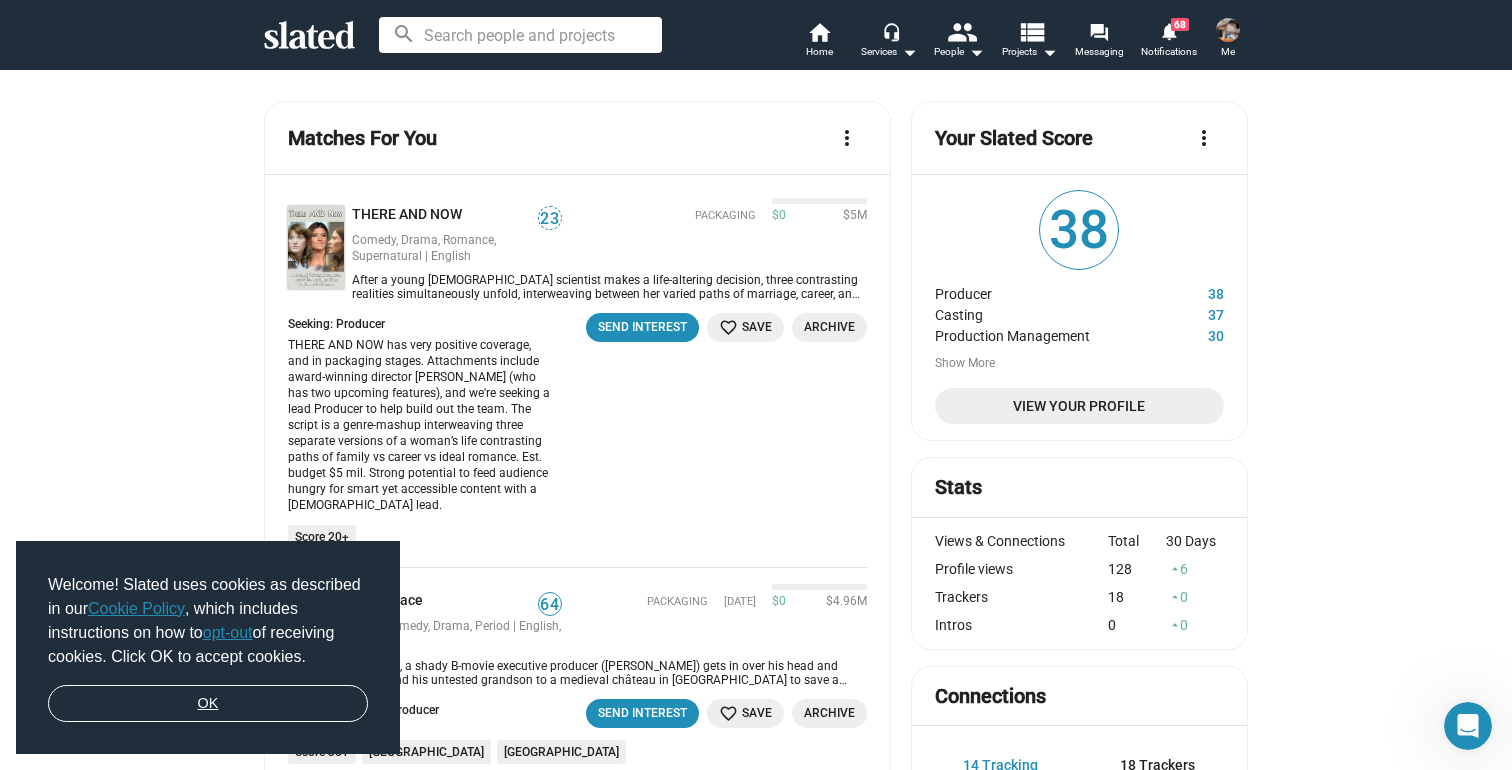 click on "OK" at bounding box center [208, 704] 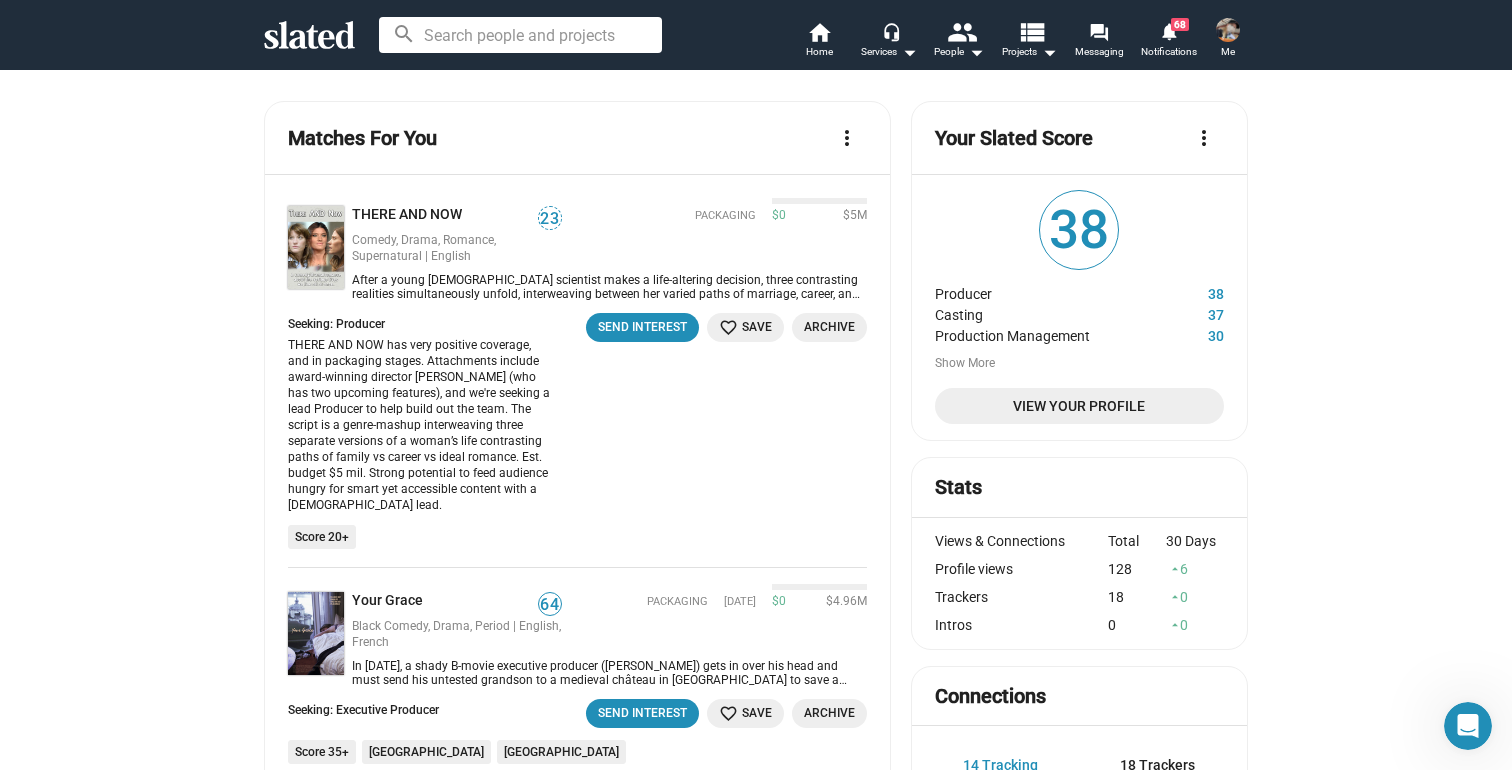click at bounding box center (520, 35) 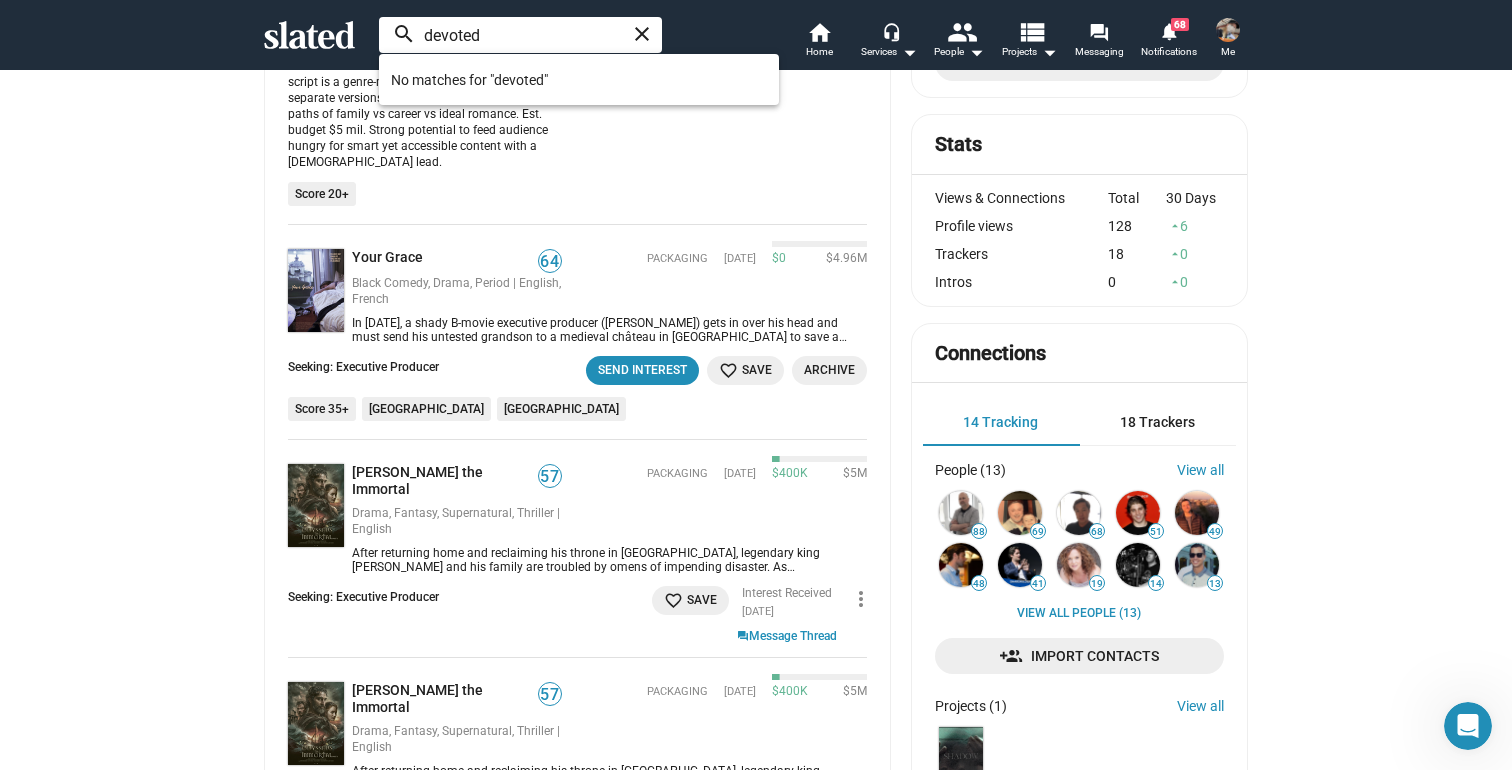 scroll, scrollTop: 352, scrollLeft: 0, axis: vertical 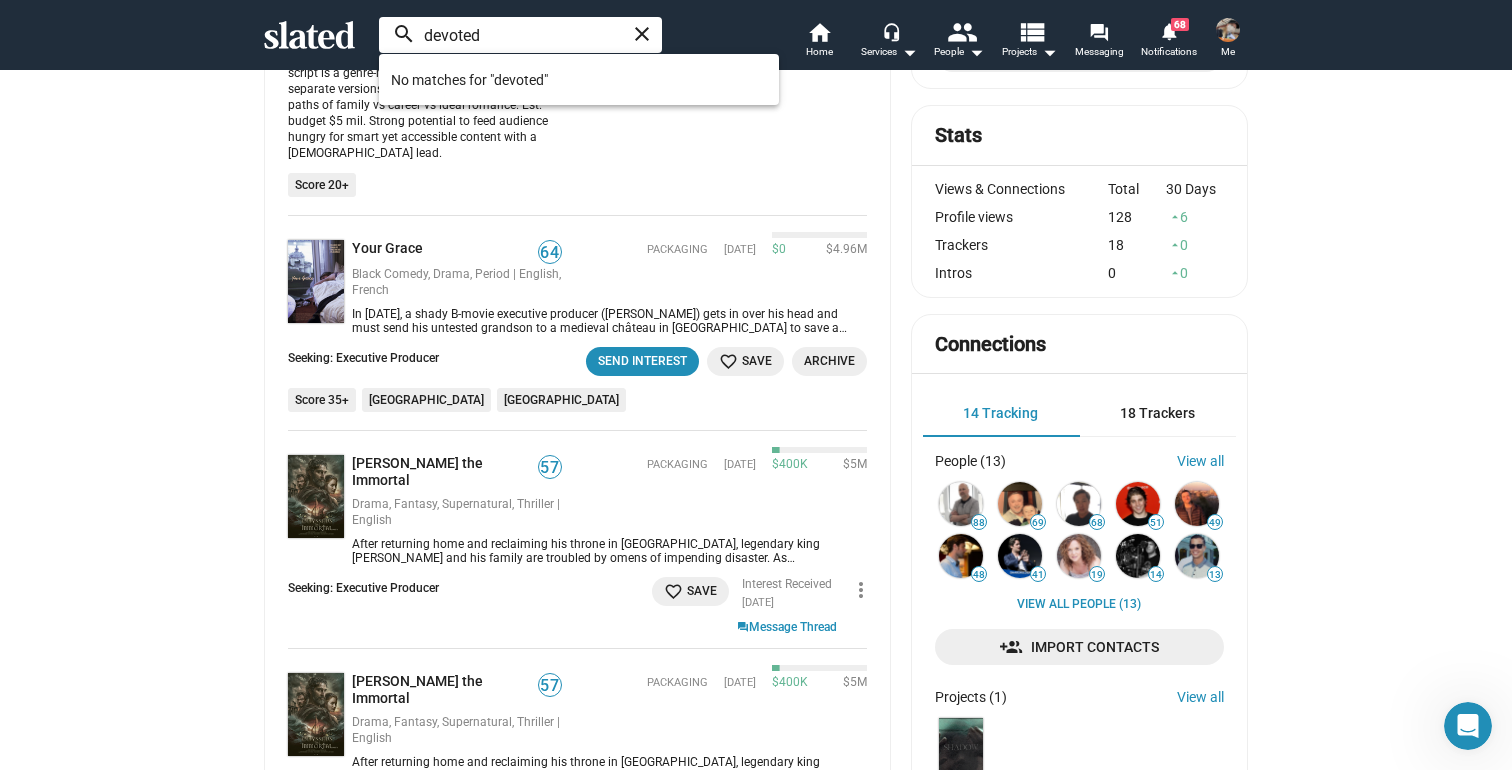 type on "devoted" 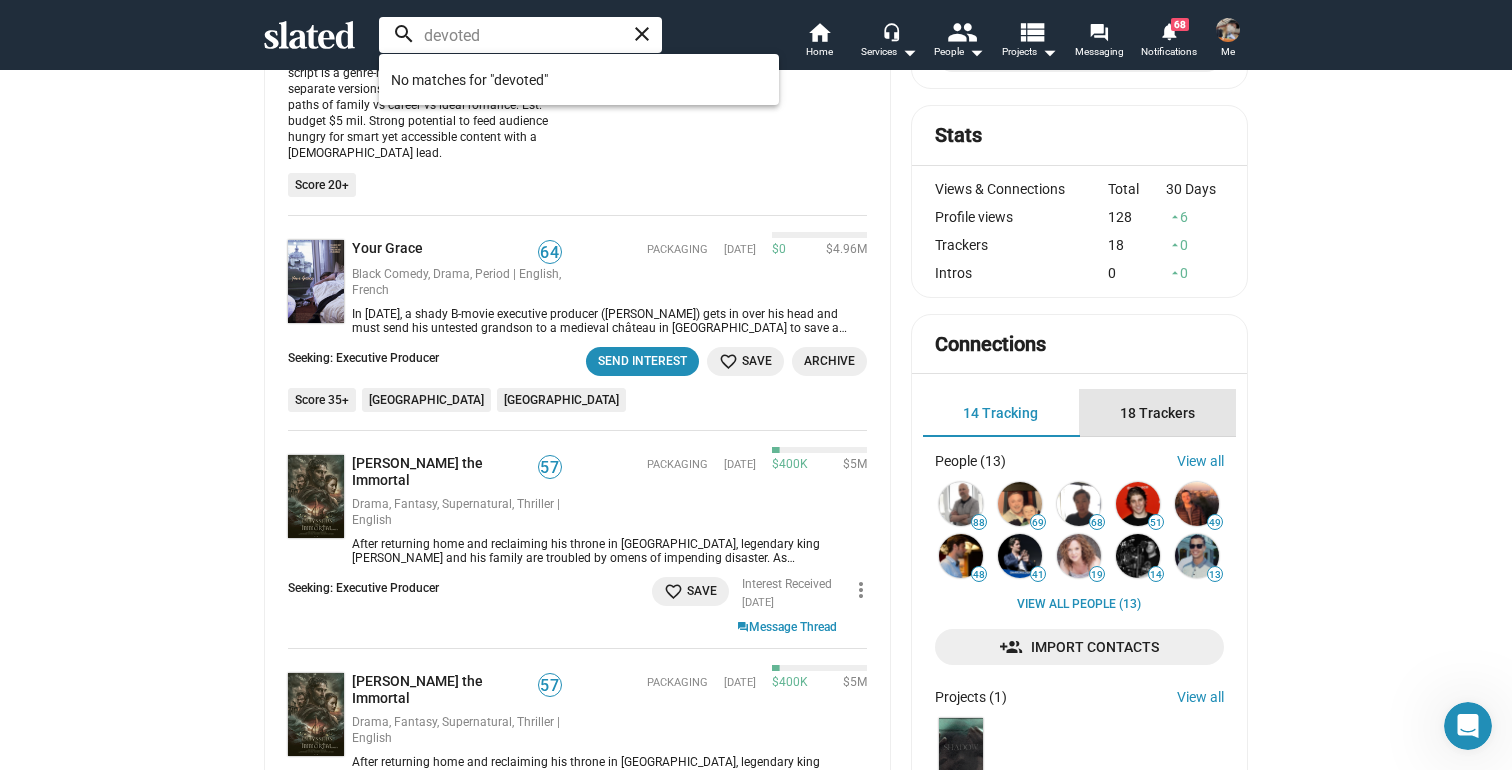 click on "18 Trackers" at bounding box center (1157, 413) 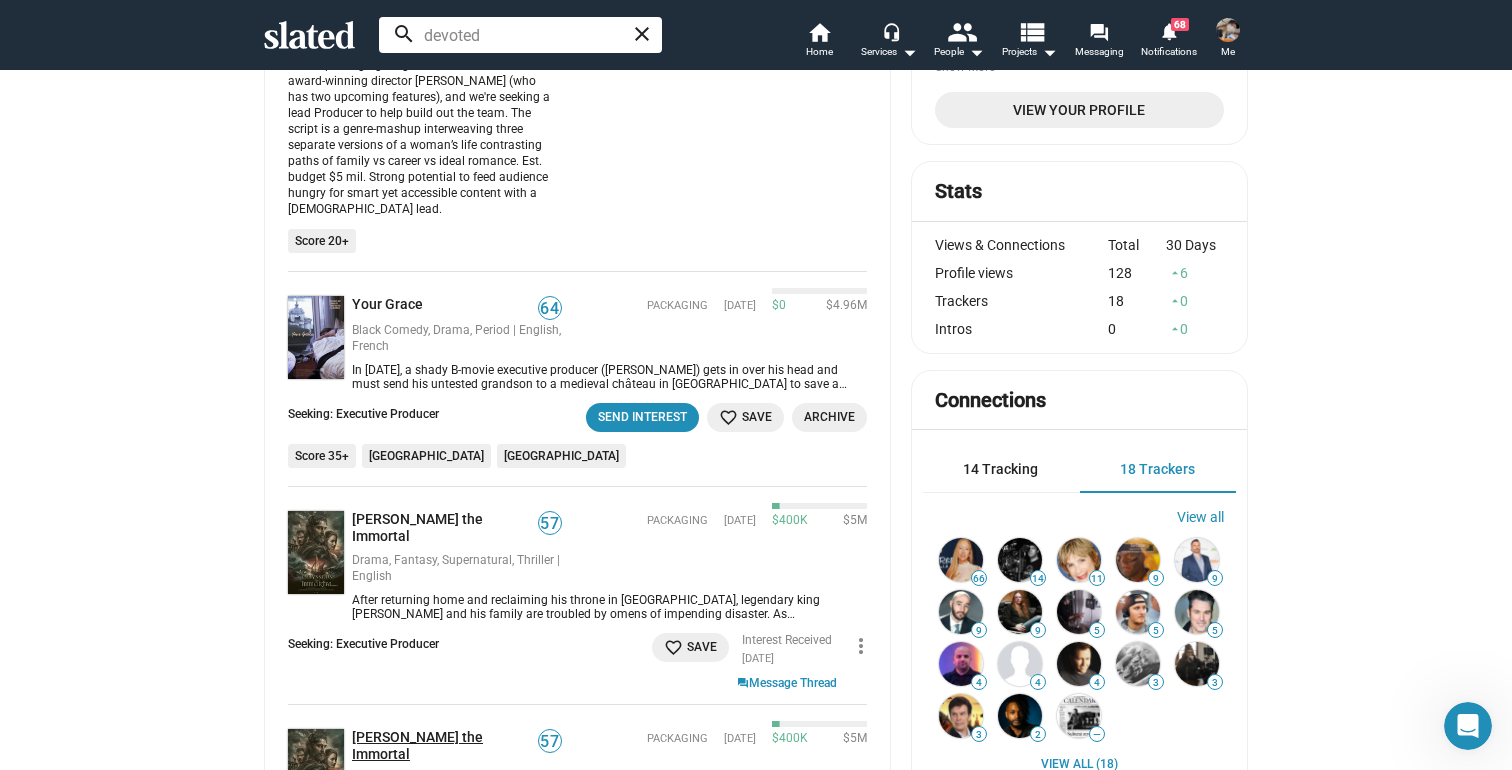 scroll, scrollTop: 0, scrollLeft: 0, axis: both 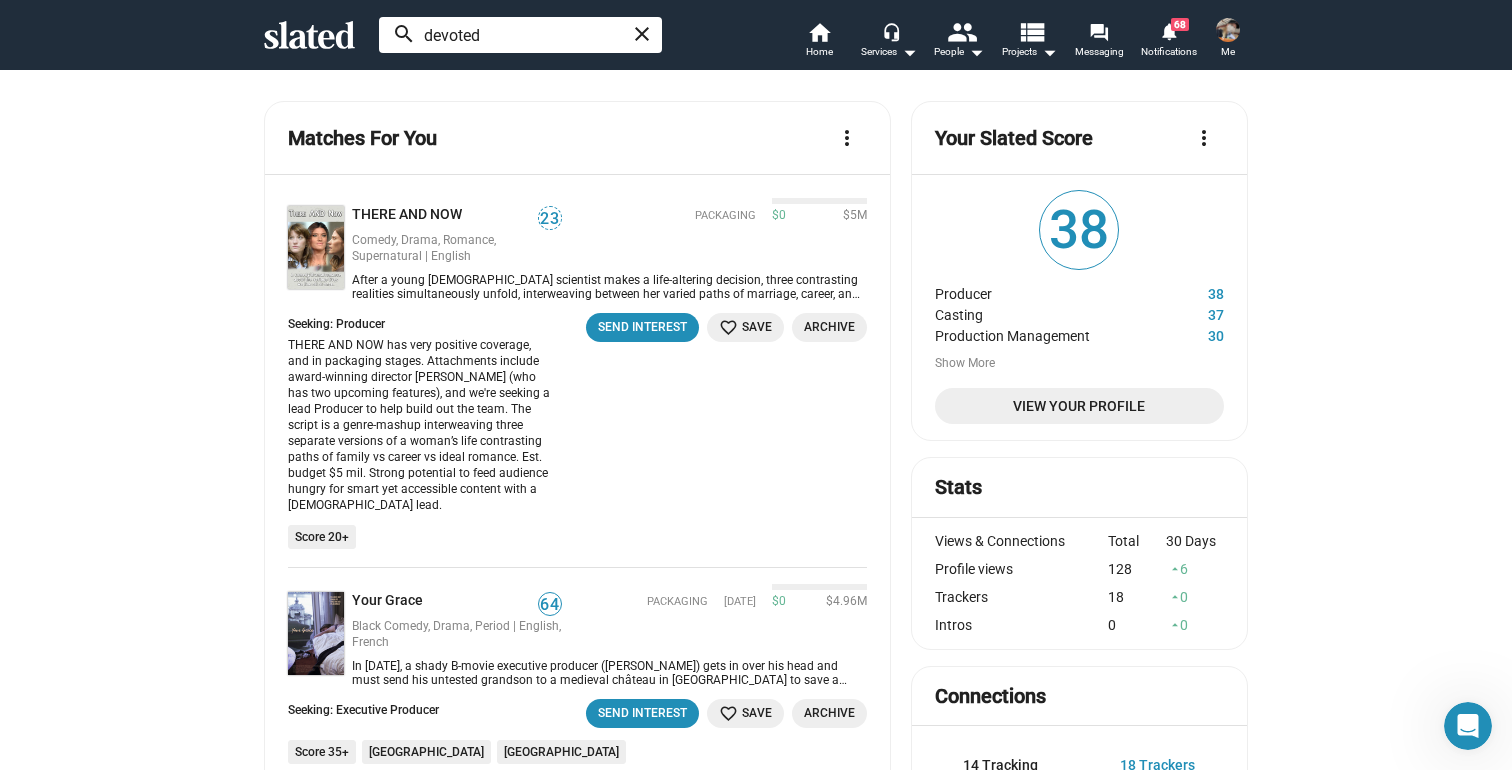 click on "devoted" at bounding box center [520, 35] 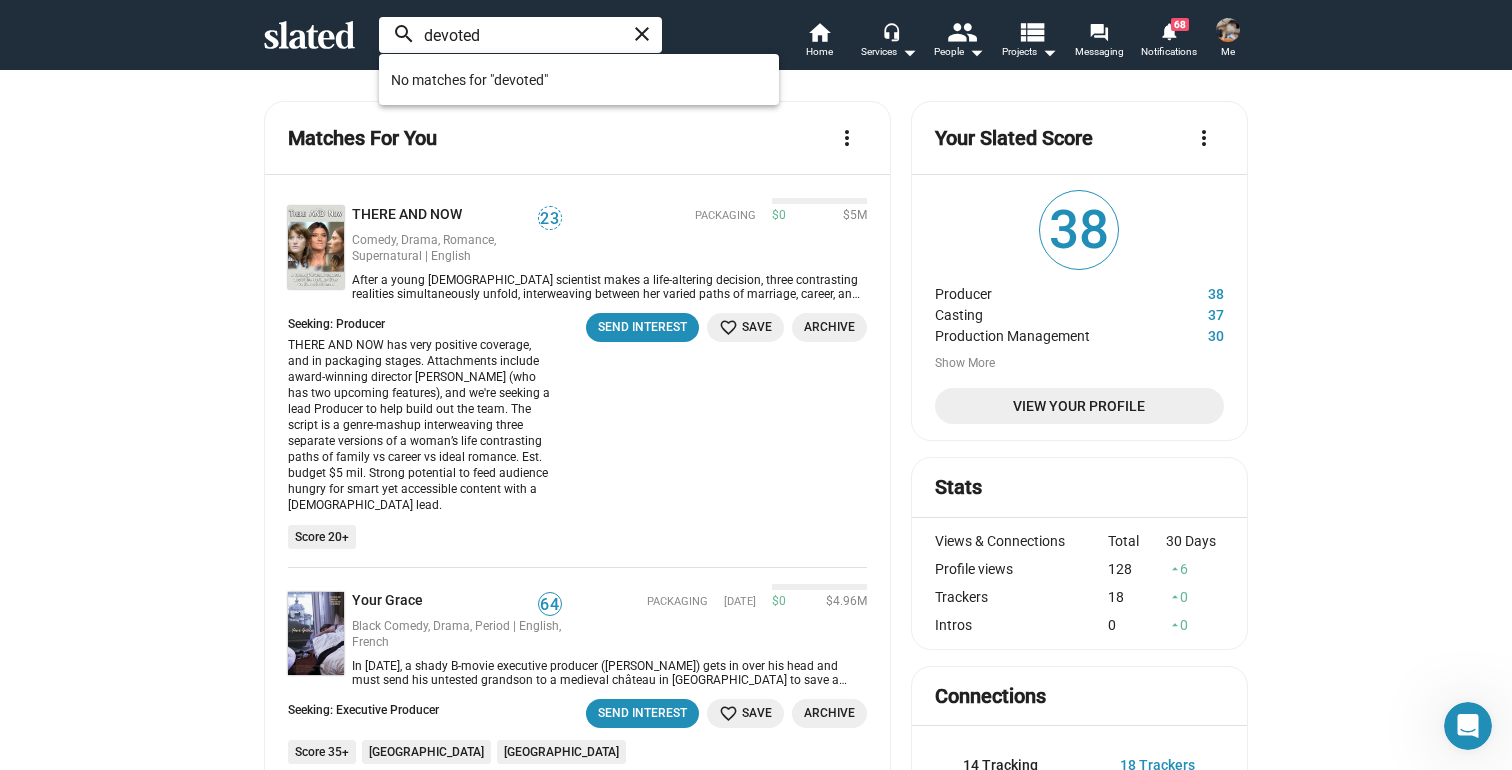 click on "devoted" at bounding box center (520, 35) 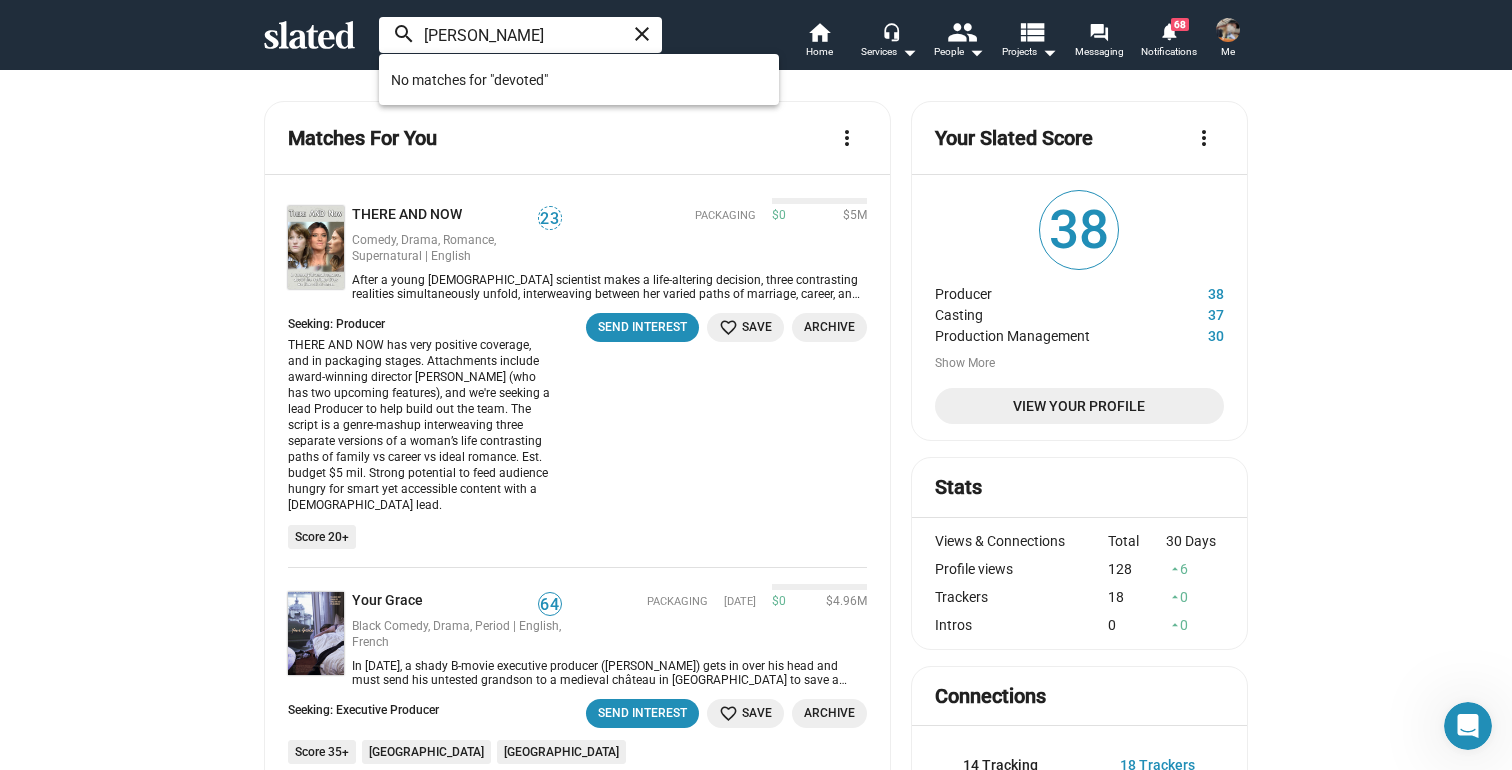 type on "richard j" 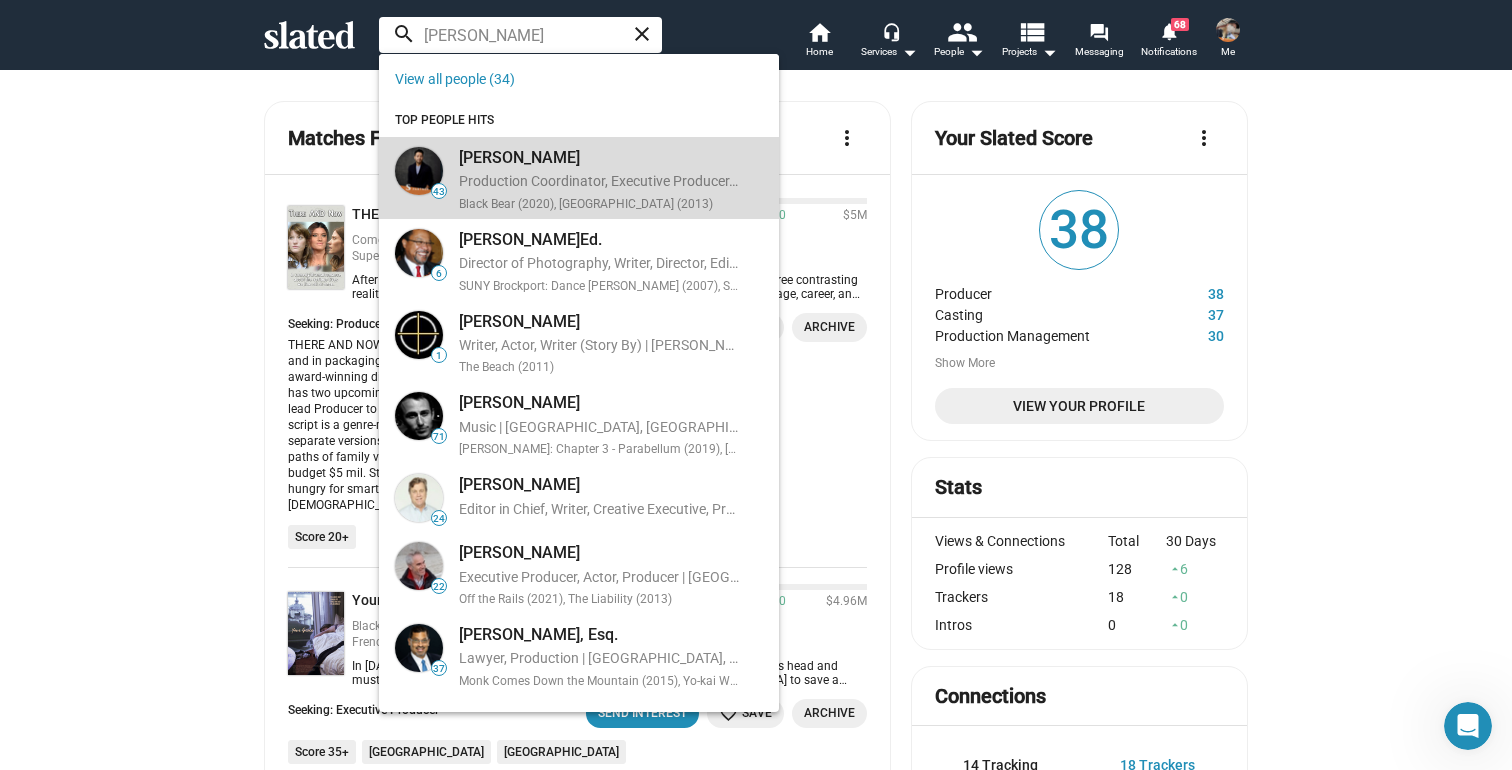 click on "Production Coordinator, Executive Producer, Director, Producer | Los Angeles, CA, US, Los Angeles, CA, US, New York, NY, US" at bounding box center [599, 182] 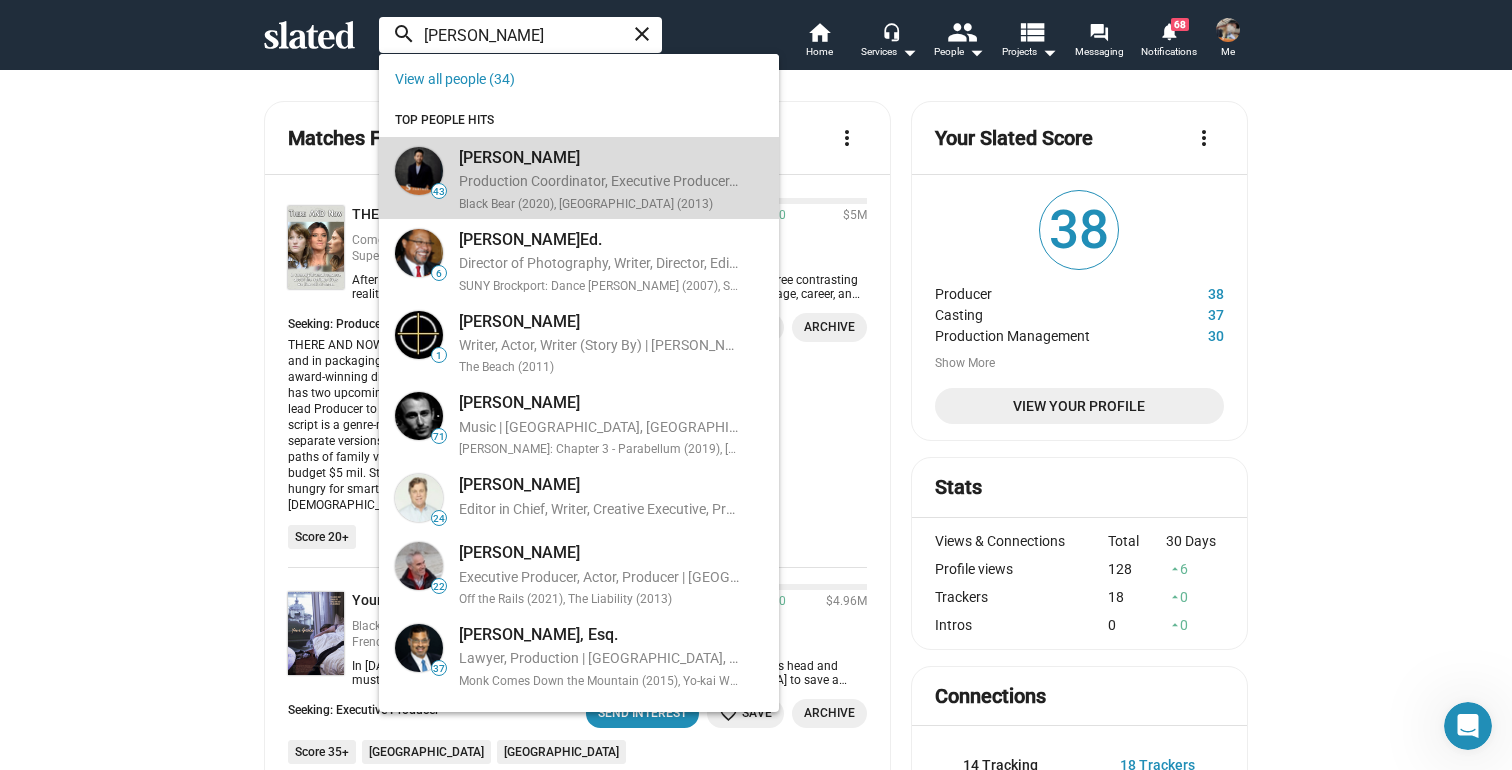 type 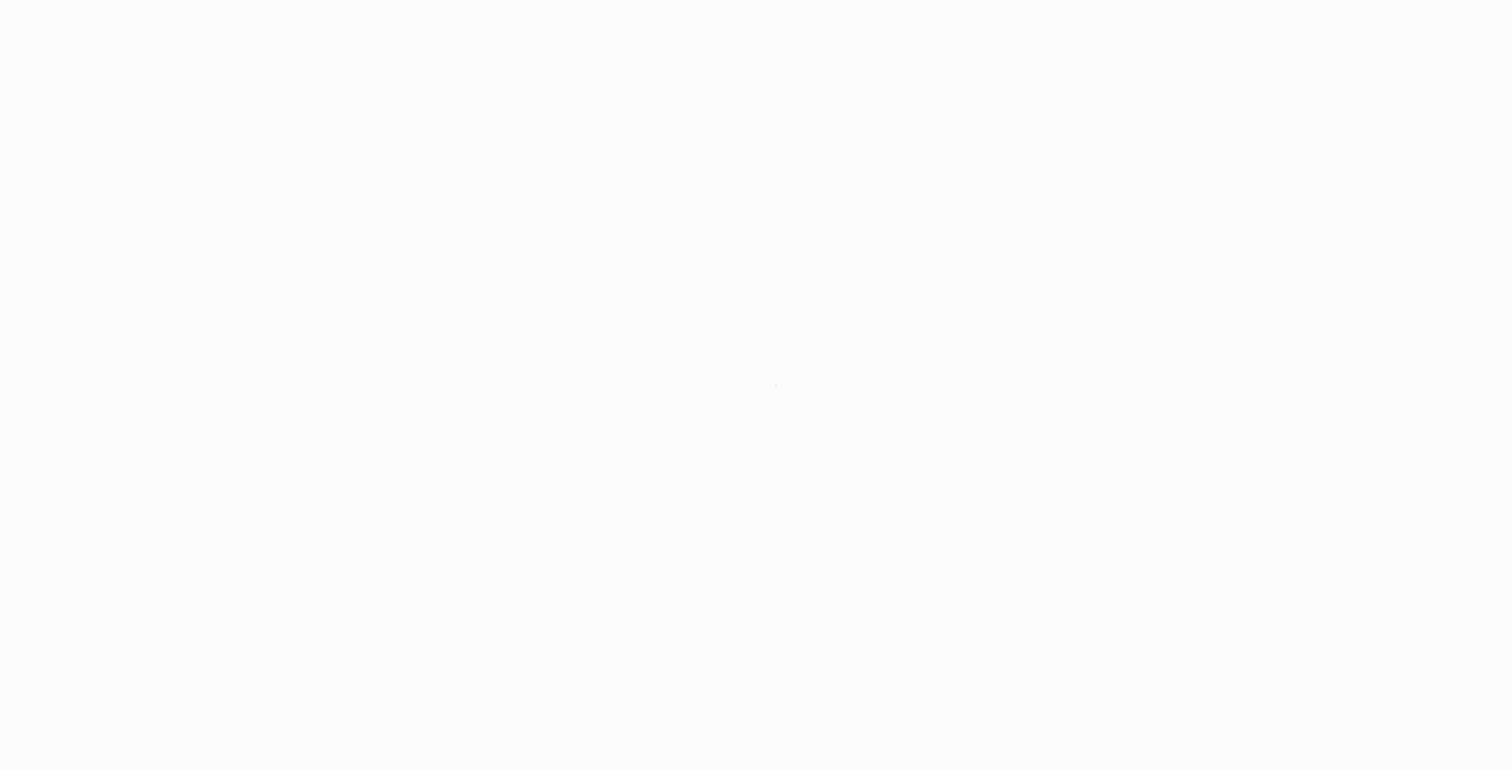 scroll, scrollTop: 0, scrollLeft: 0, axis: both 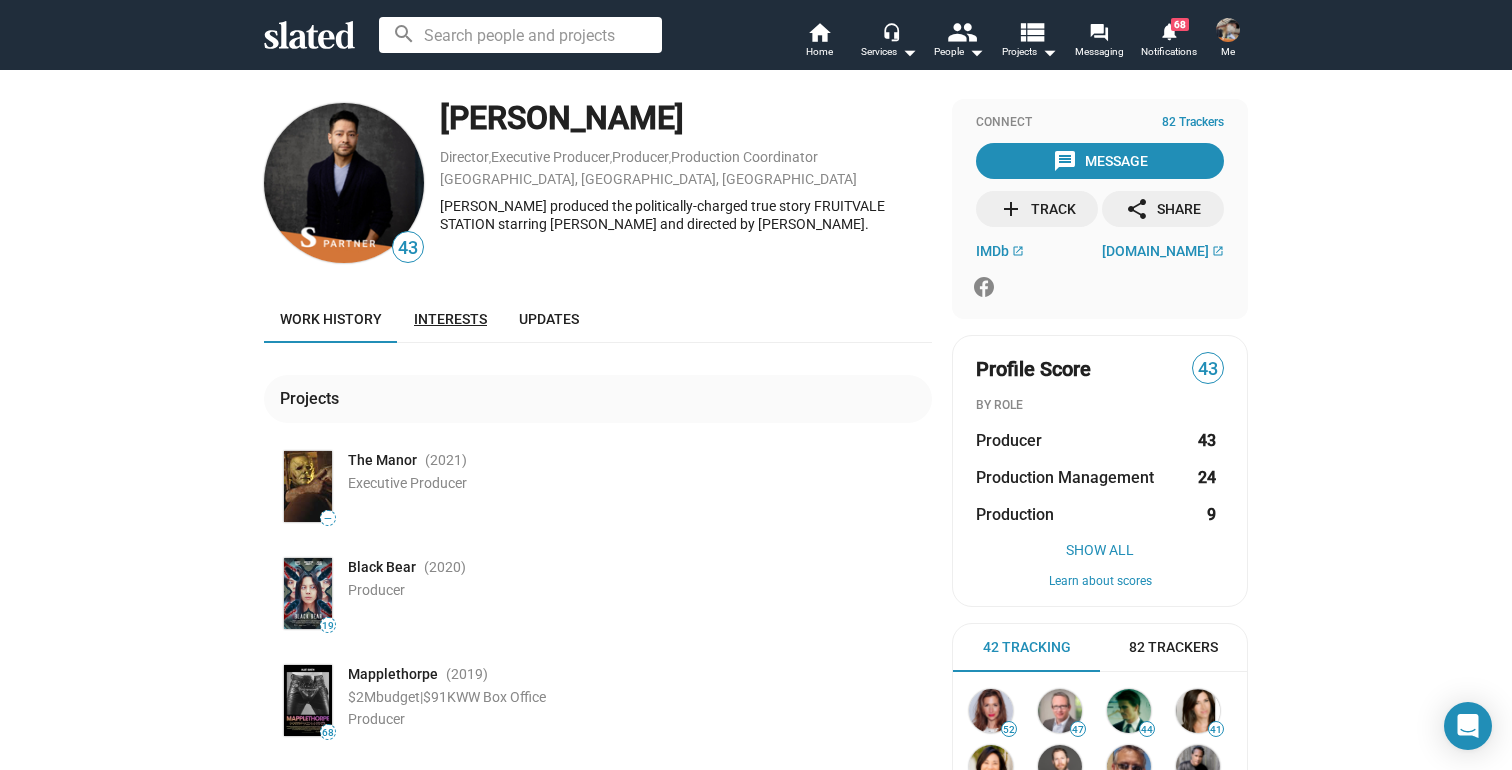 click on "Interests" at bounding box center [450, 319] 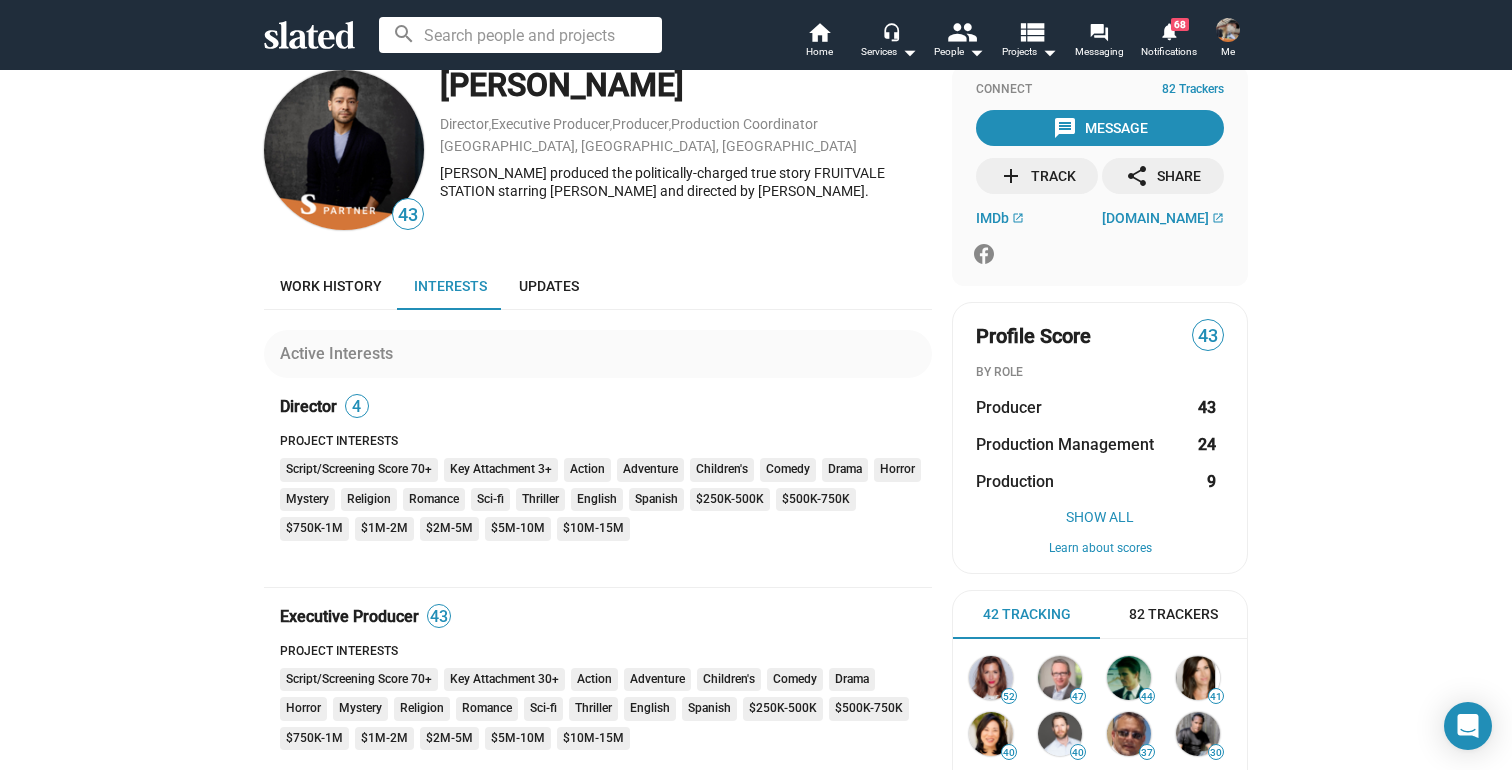 scroll, scrollTop: 0, scrollLeft: 0, axis: both 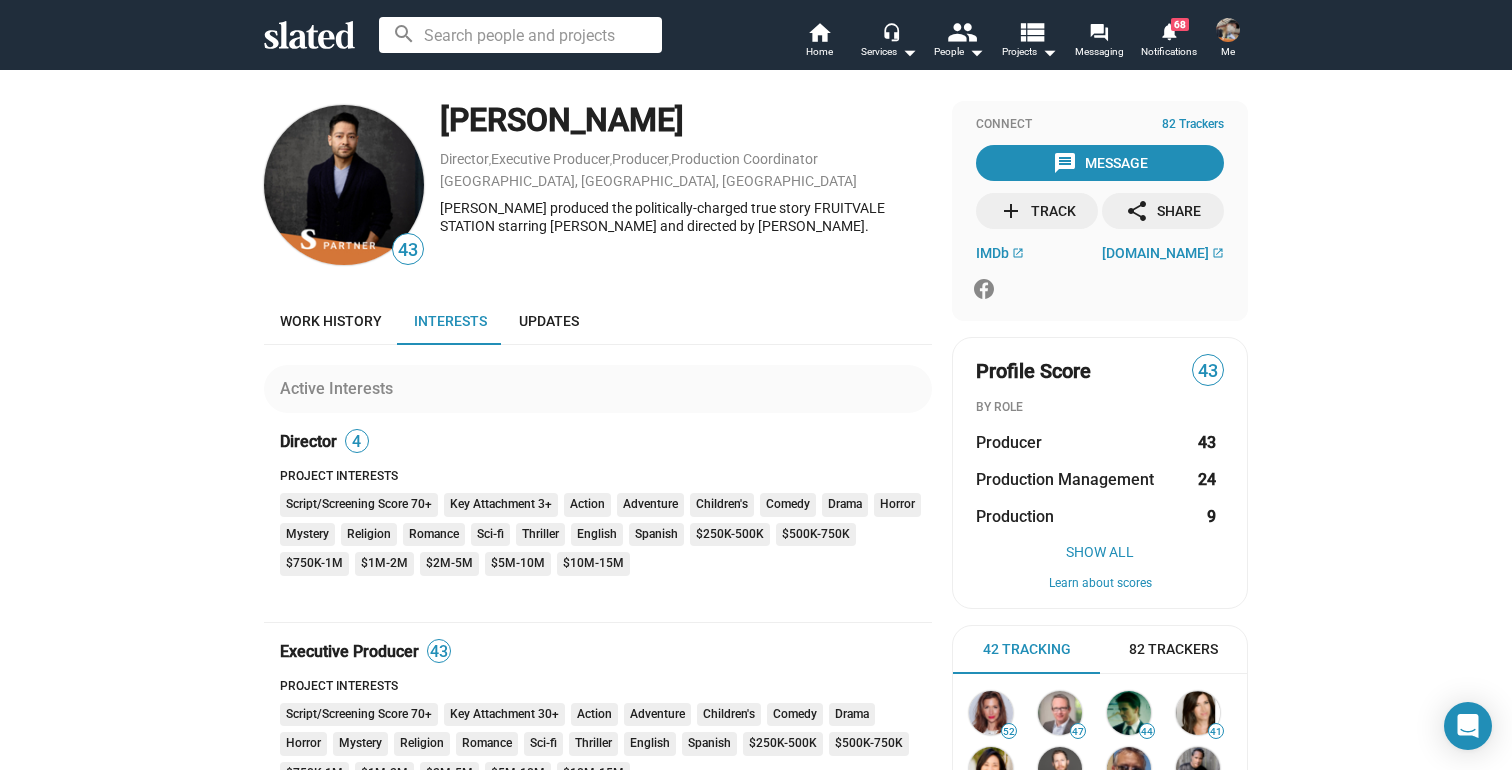 click on "Me" at bounding box center (1228, 52) 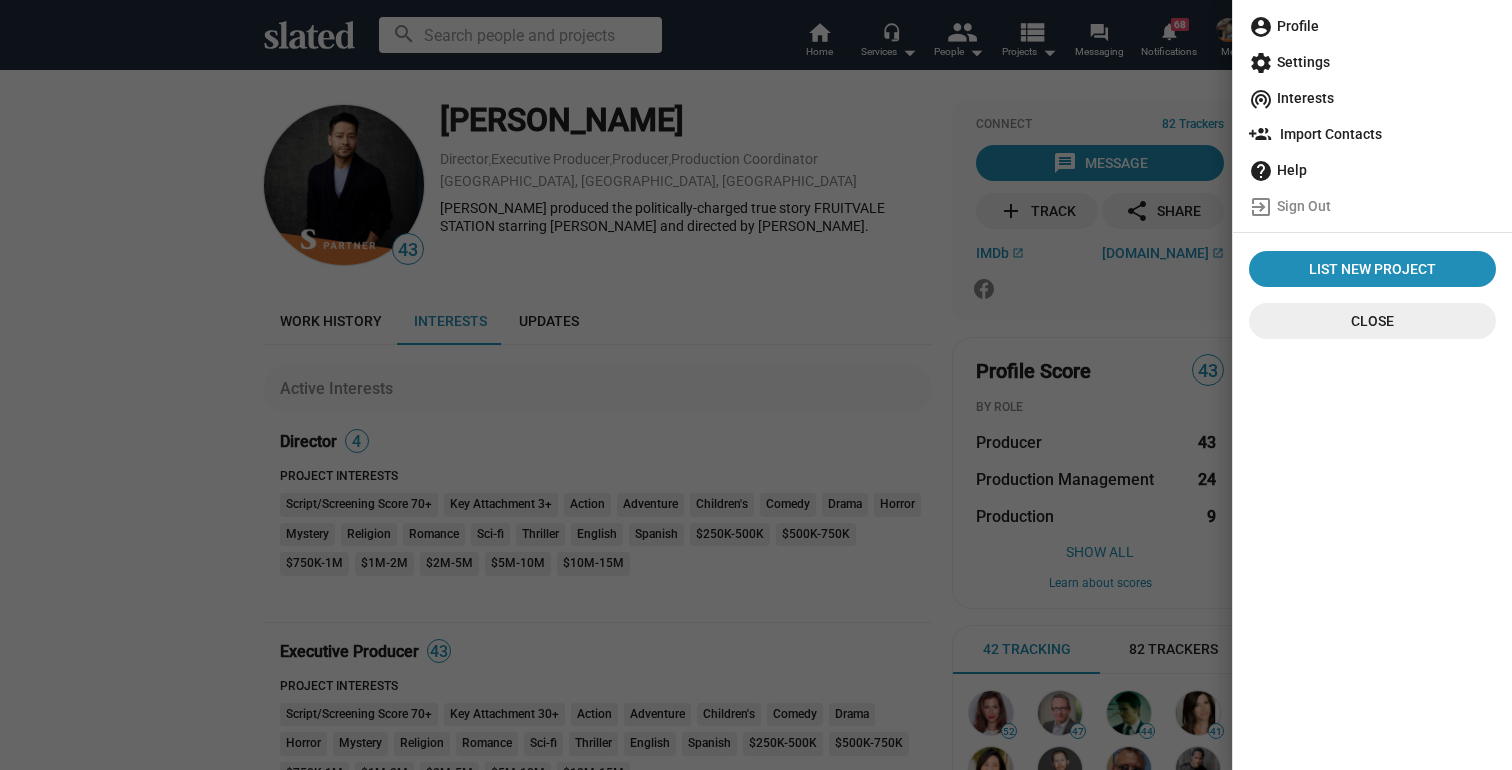 click on "account_circle" 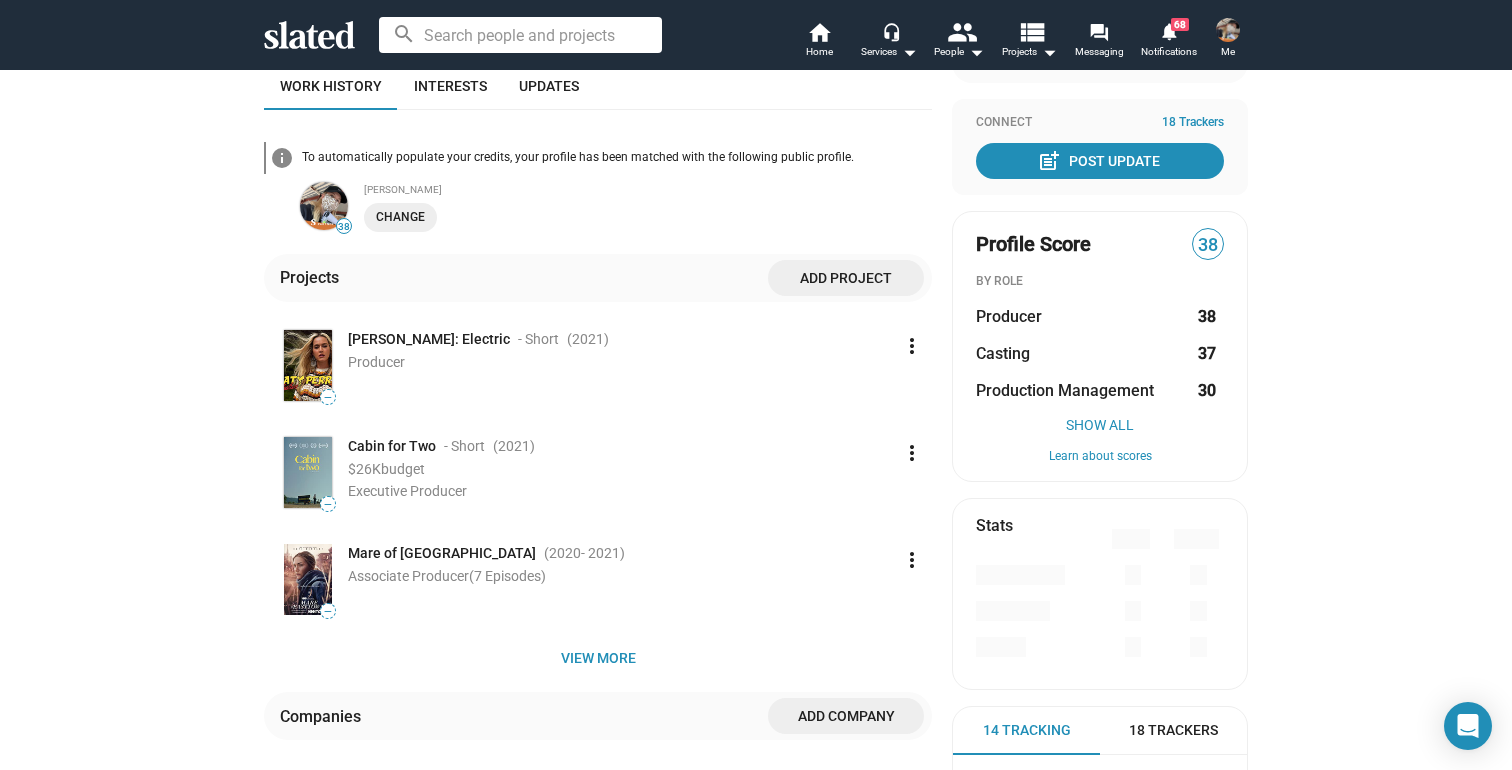 scroll, scrollTop: 0, scrollLeft: 0, axis: both 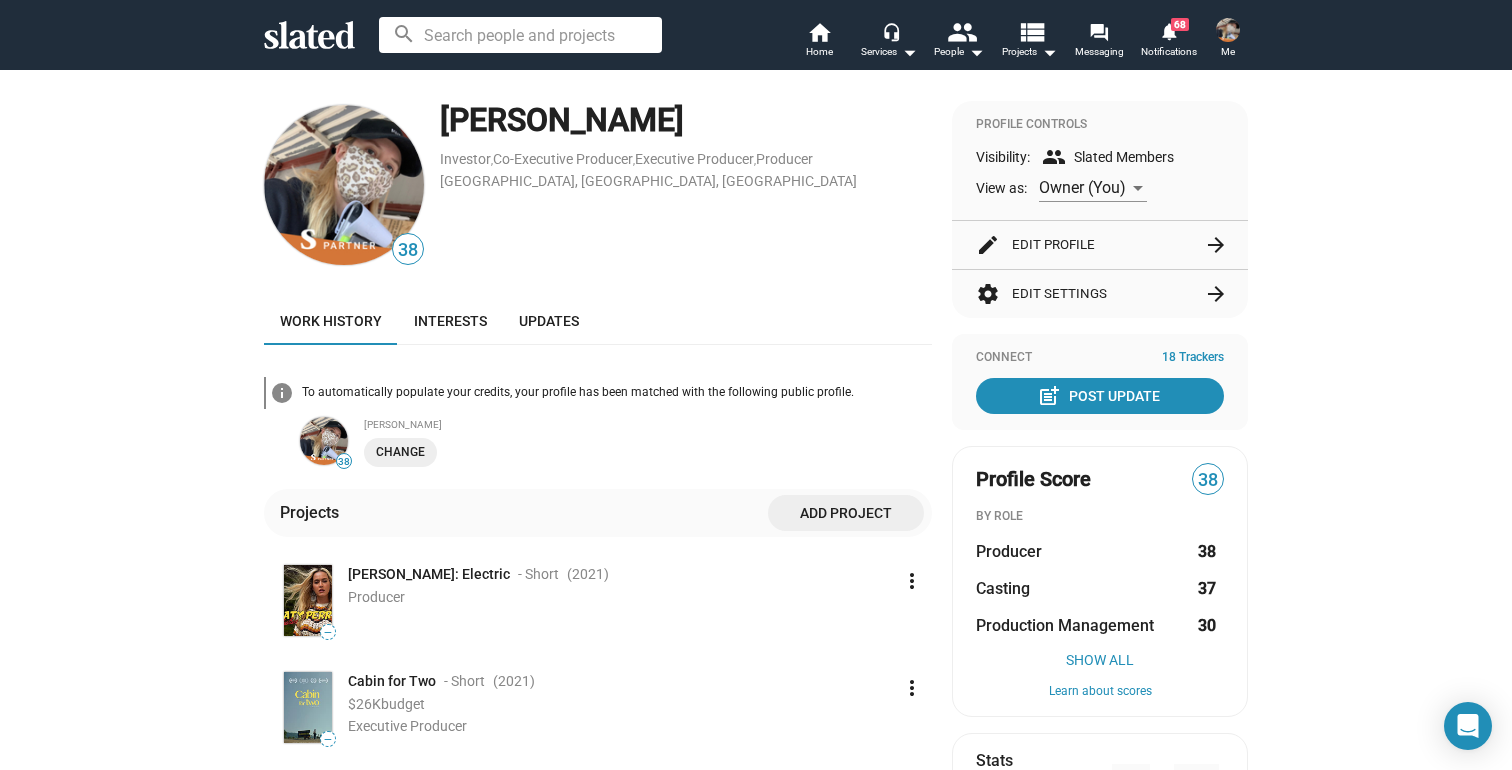 click at bounding box center (520, 35) 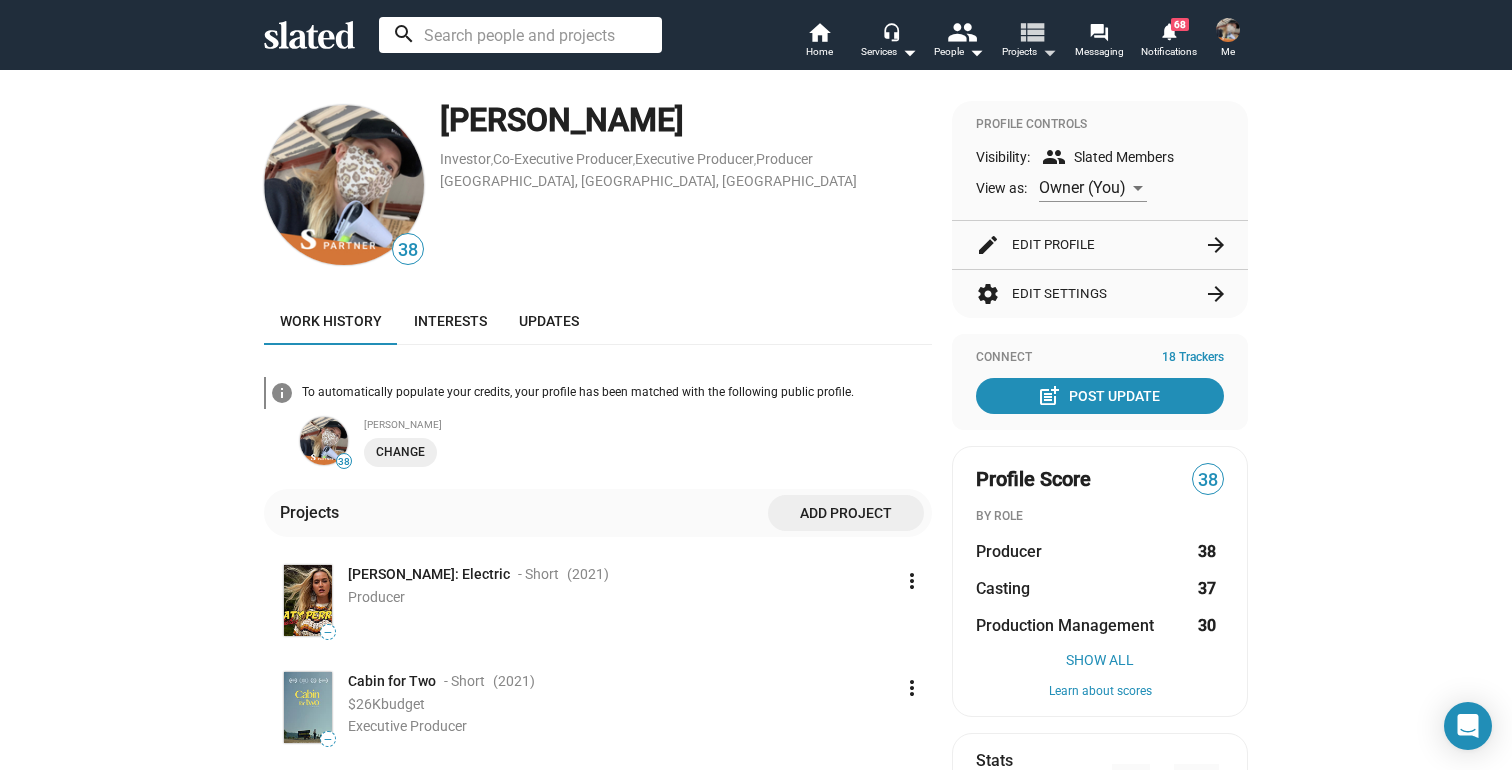 click on "view_list" at bounding box center [1031, 31] 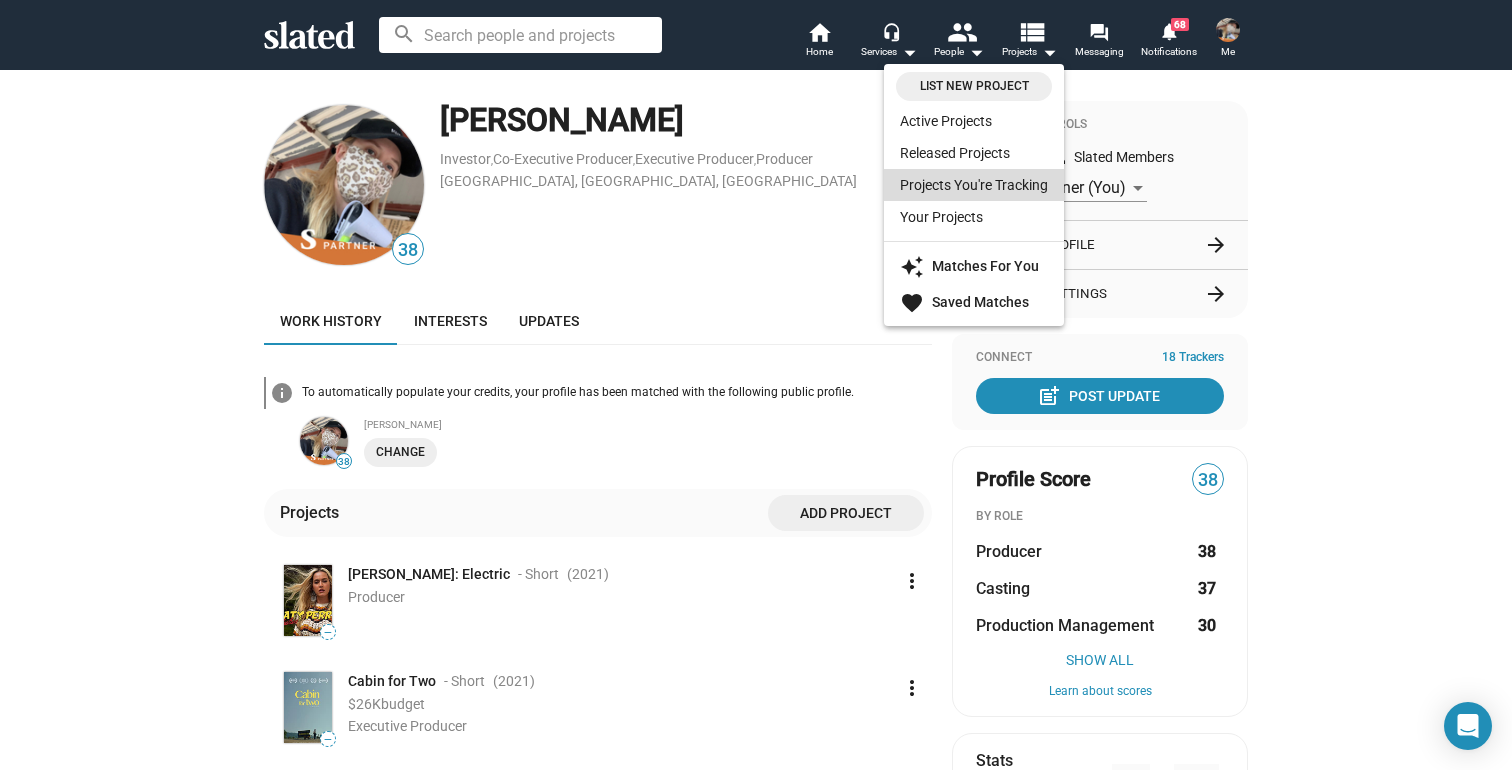 click on "Projects You're Tracking" at bounding box center [974, 185] 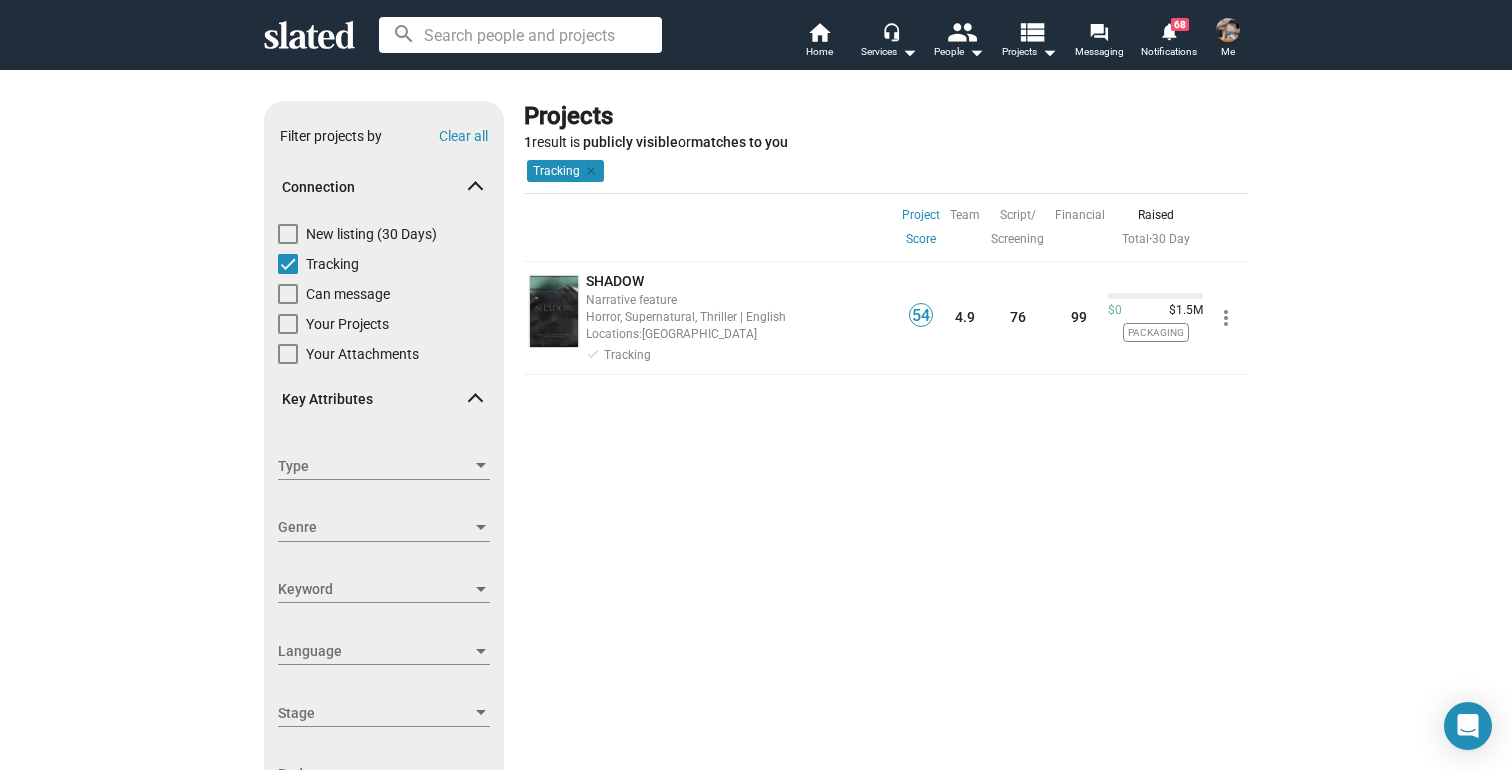 click at bounding box center (288, 264) 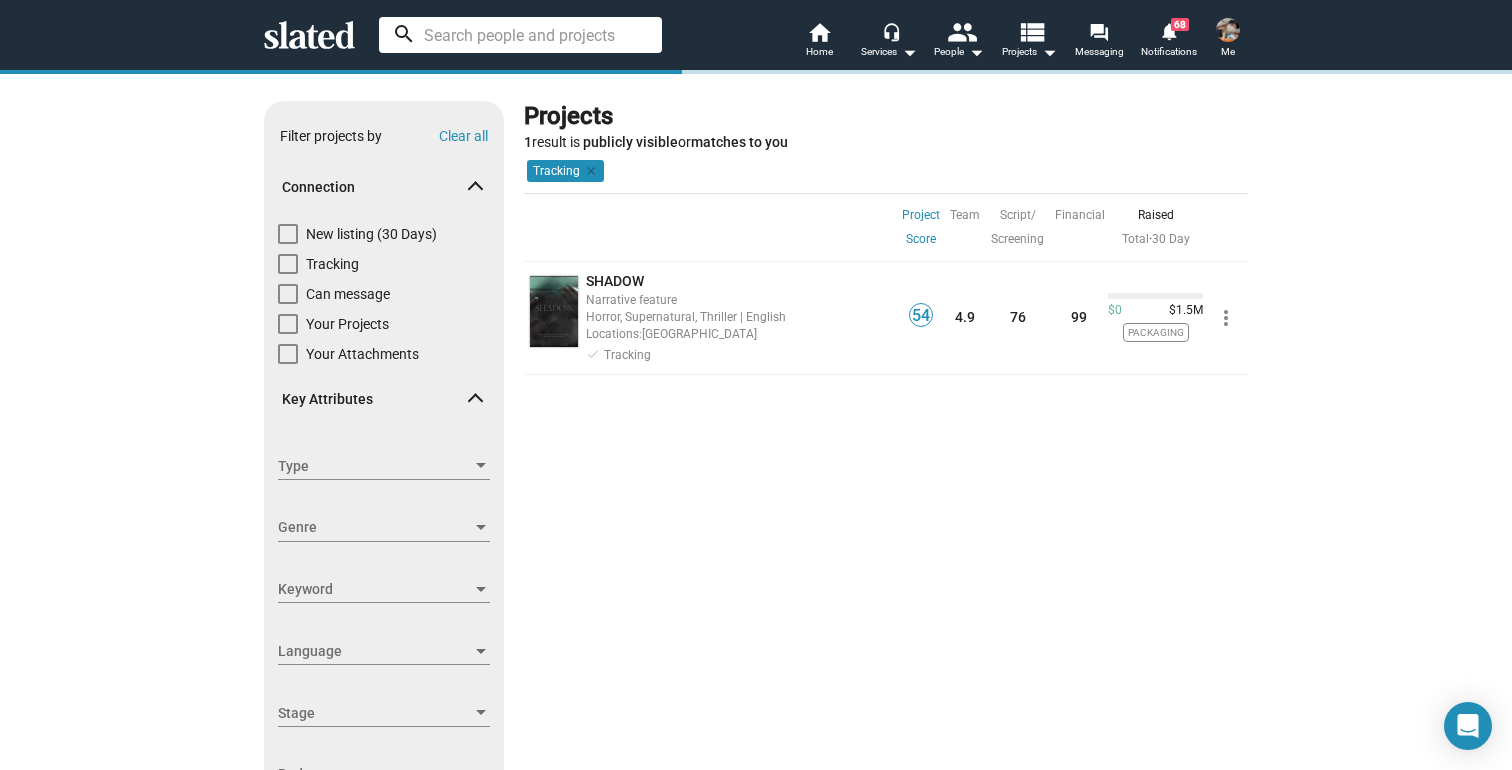 click at bounding box center (520, 35) 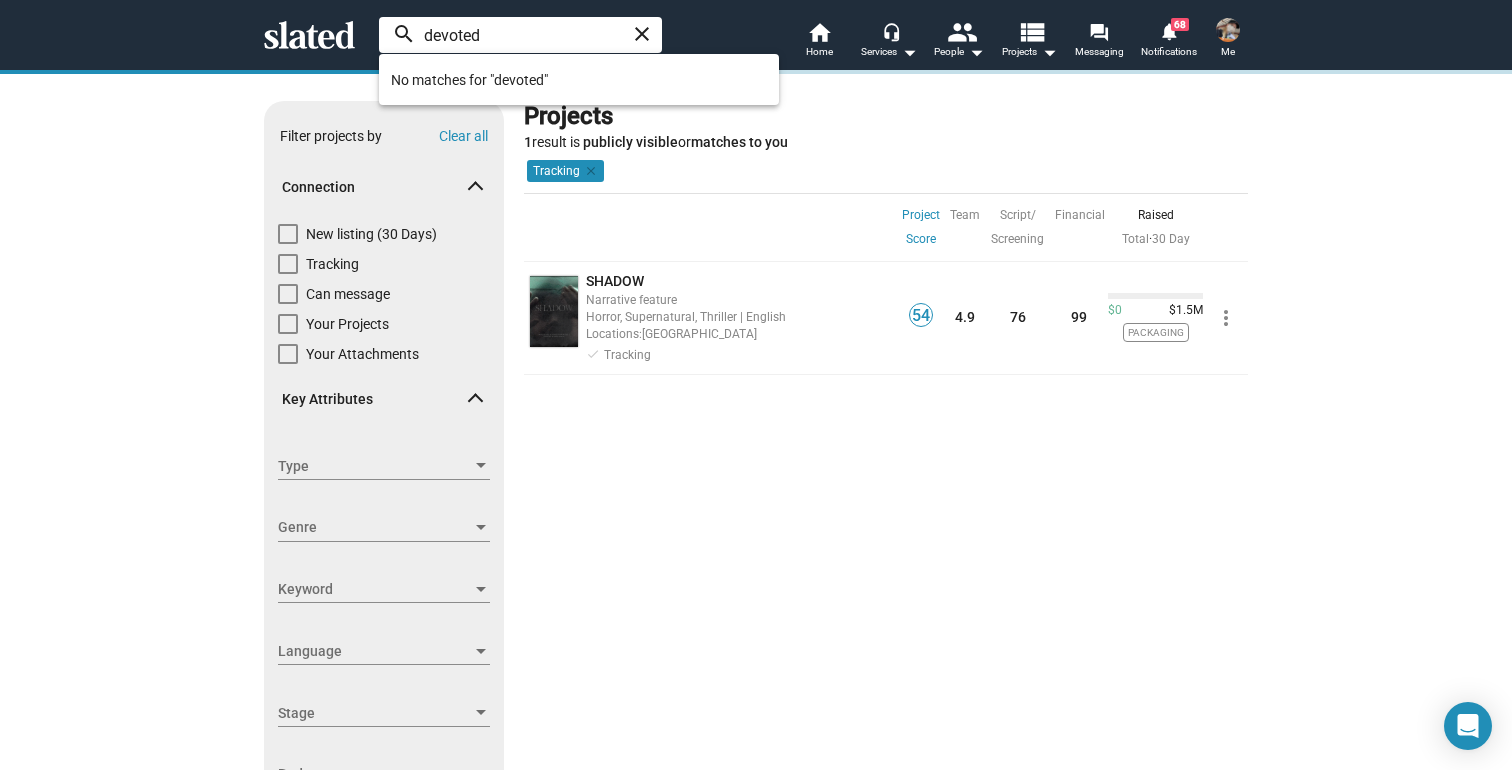 type on "devoted" 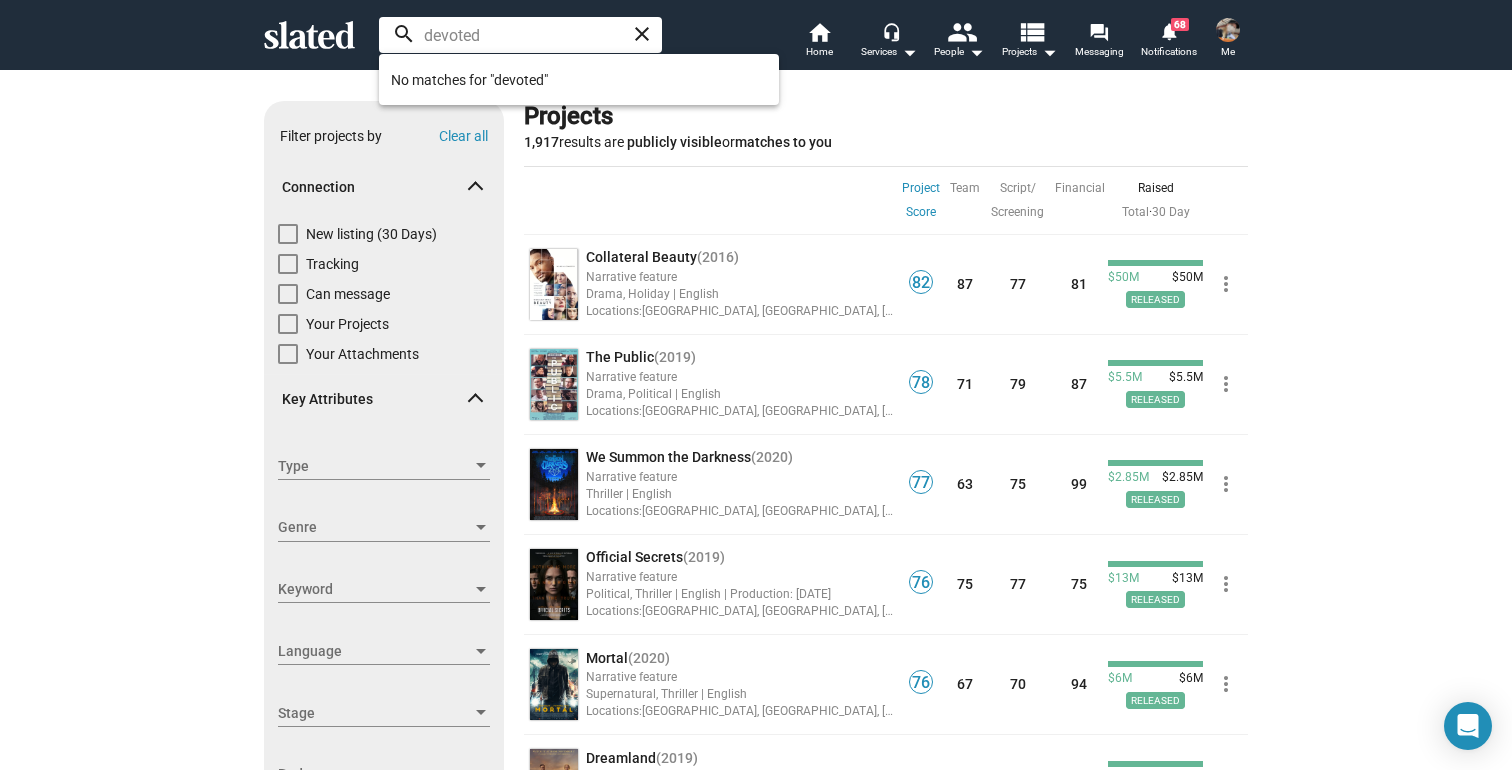 click on "close" 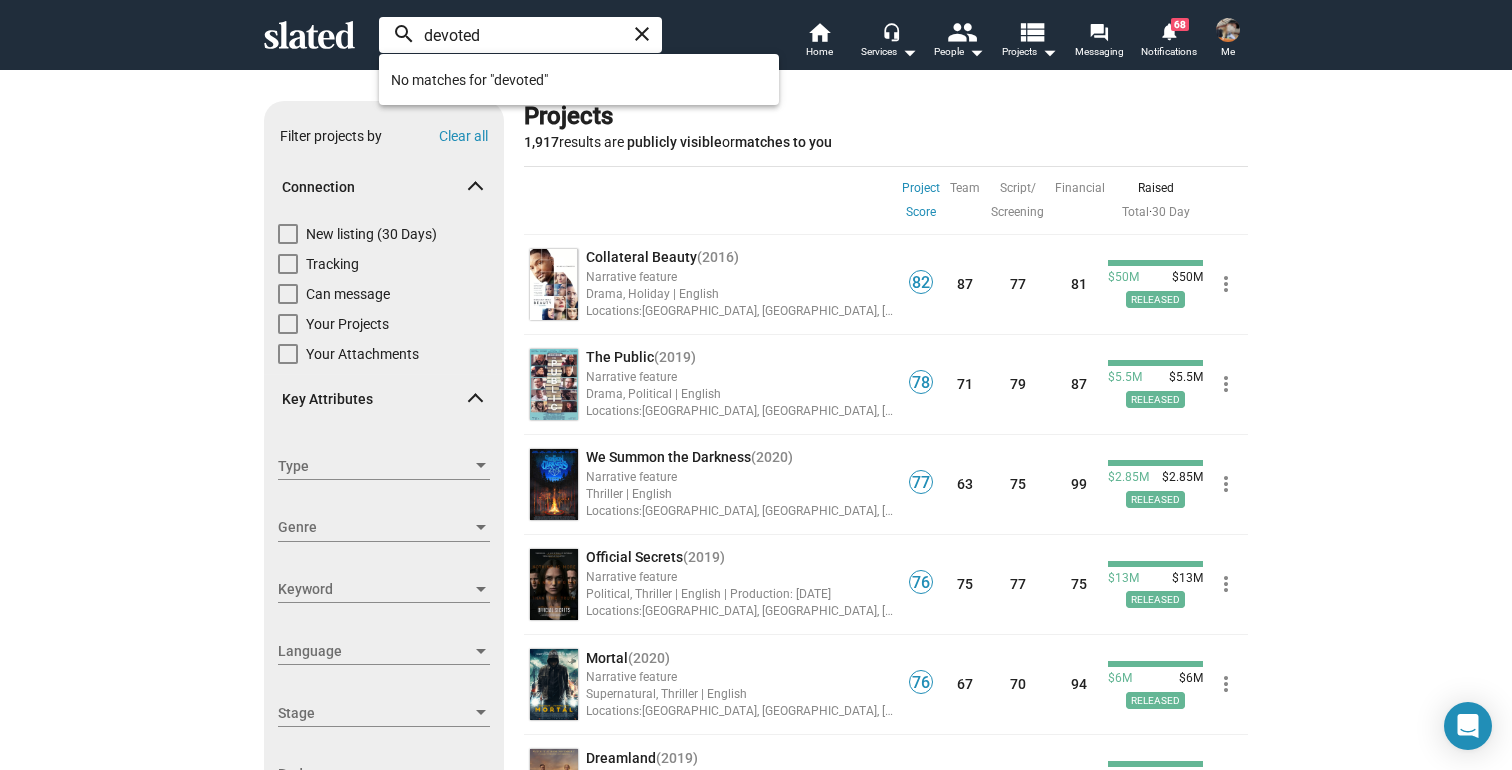type 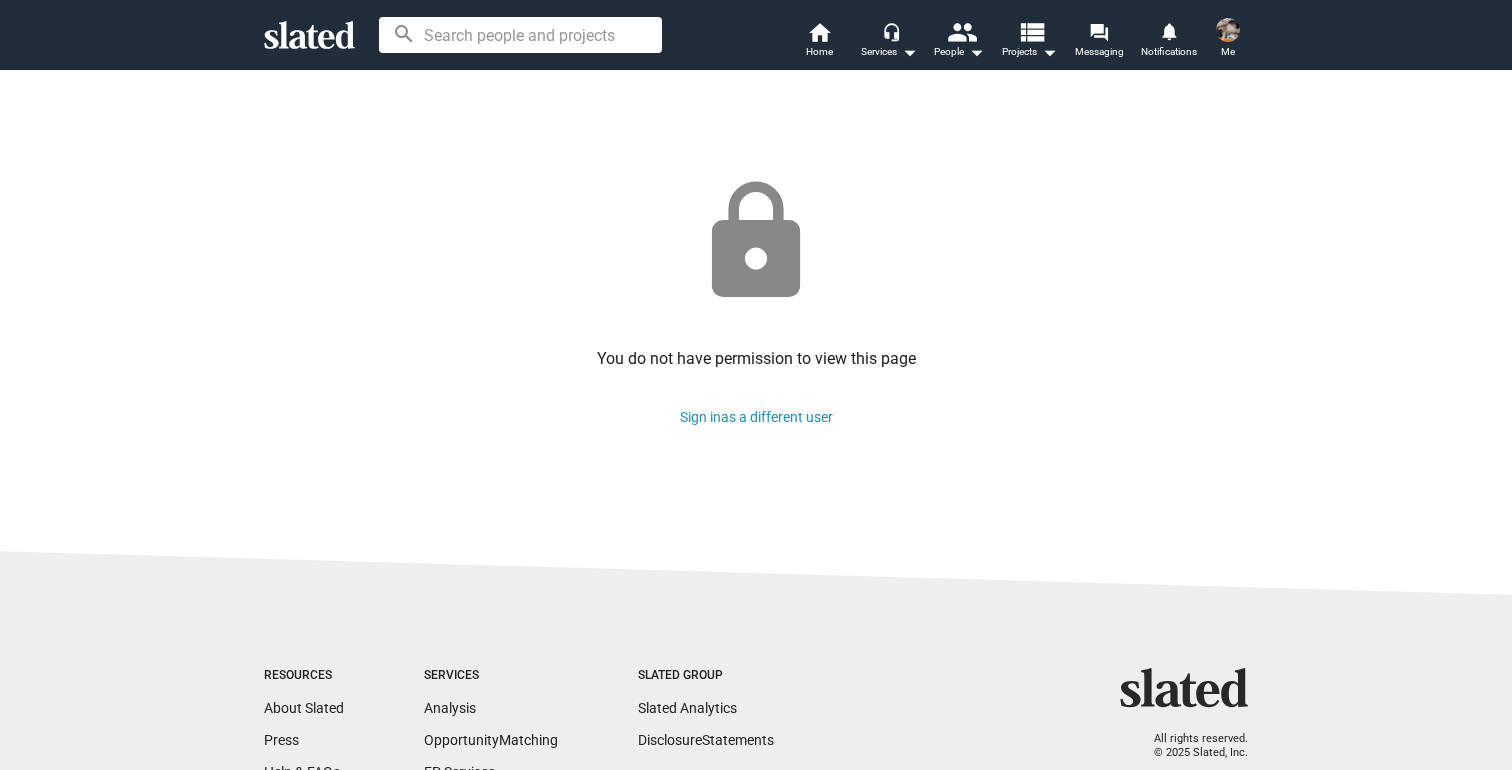 scroll, scrollTop: 0, scrollLeft: 0, axis: both 